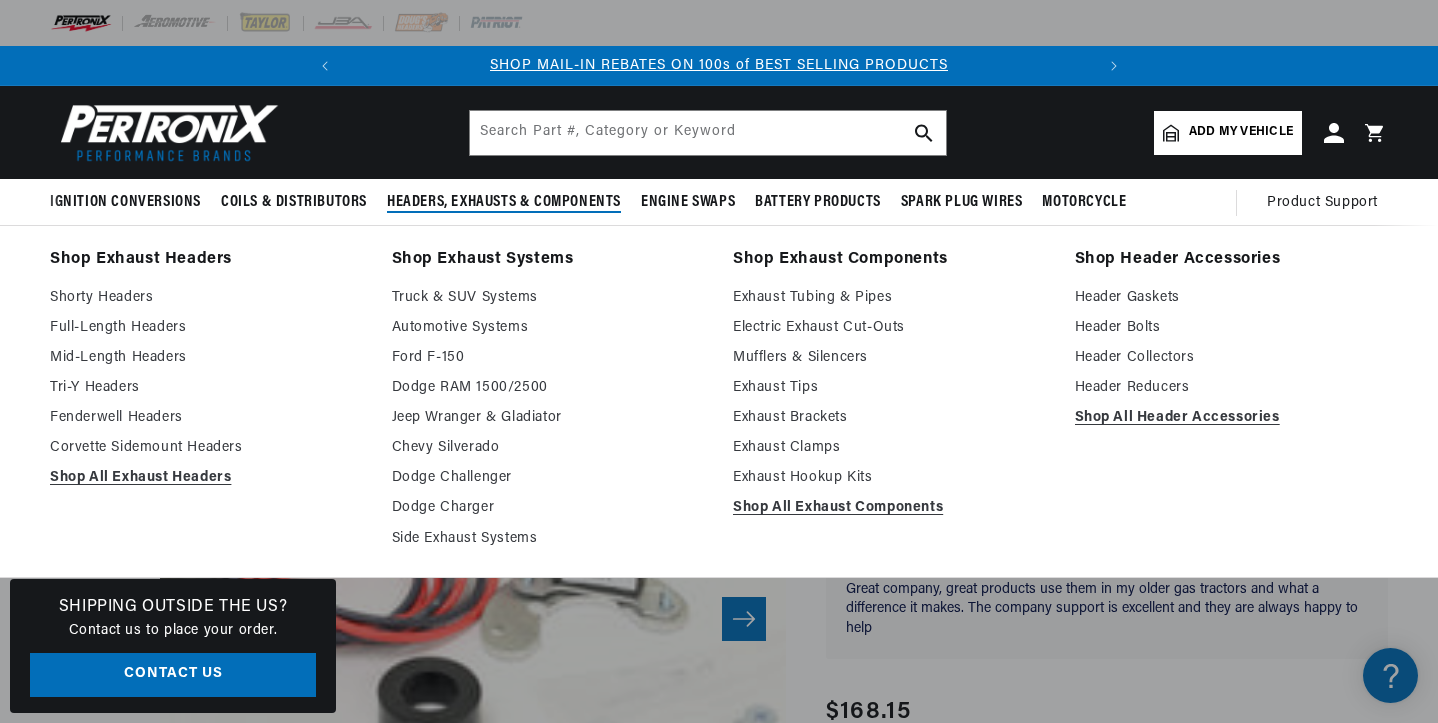 scroll, scrollTop: 199, scrollLeft: 0, axis: vertical 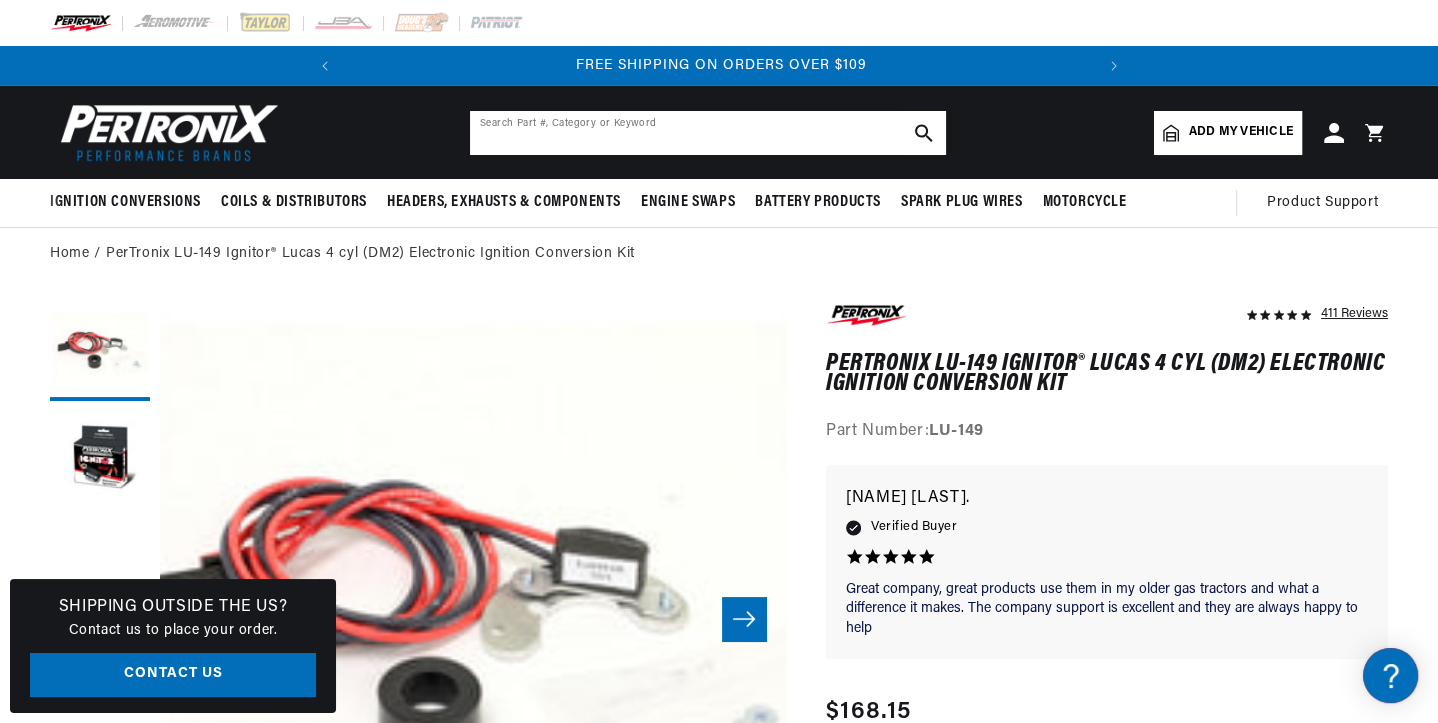 click at bounding box center [708, 133] 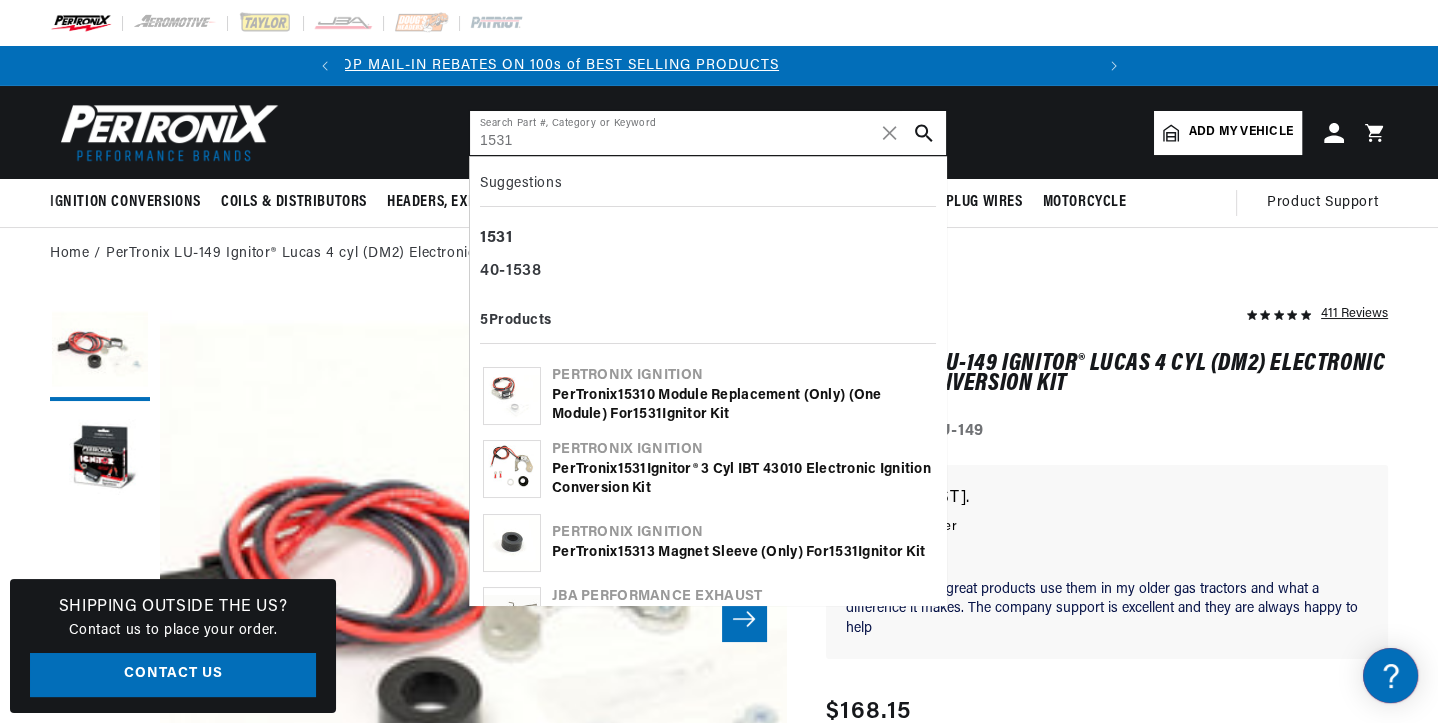scroll, scrollTop: 0, scrollLeft: 0, axis: both 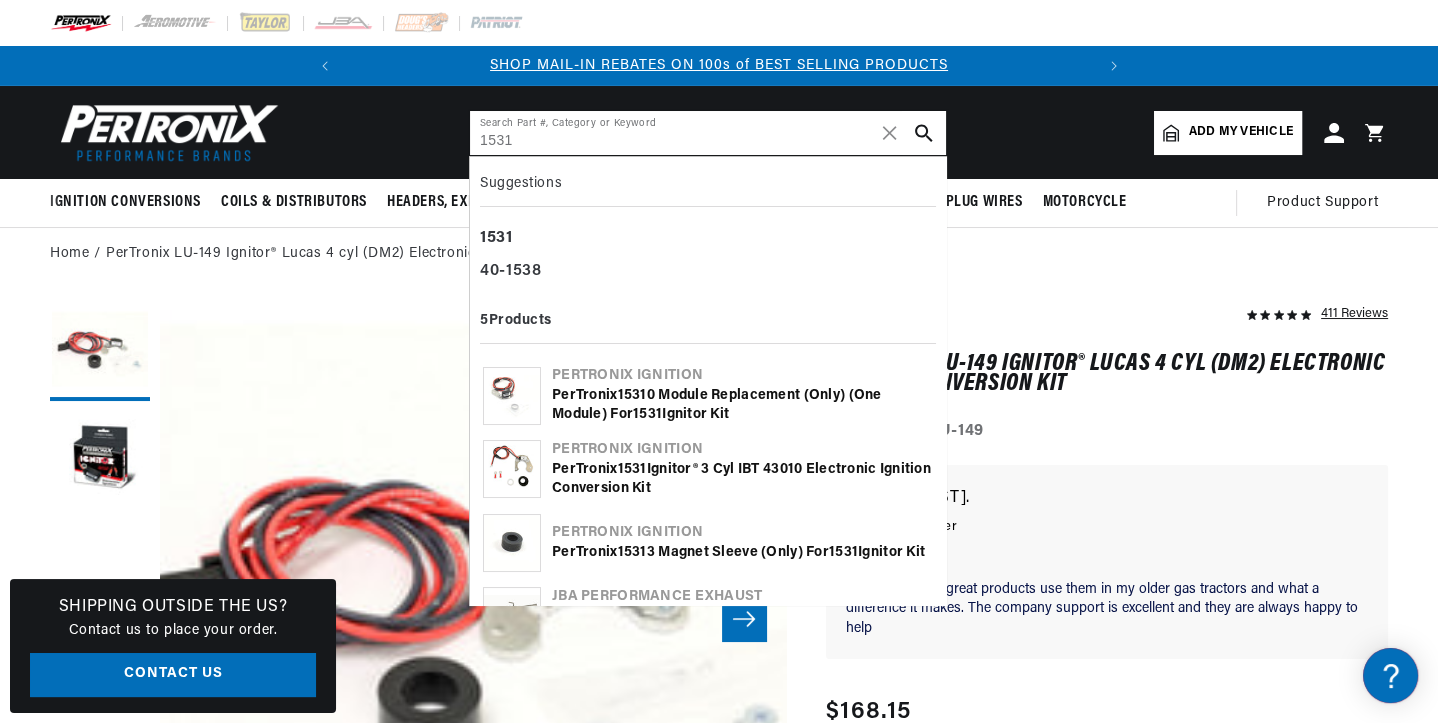 type on "1531" 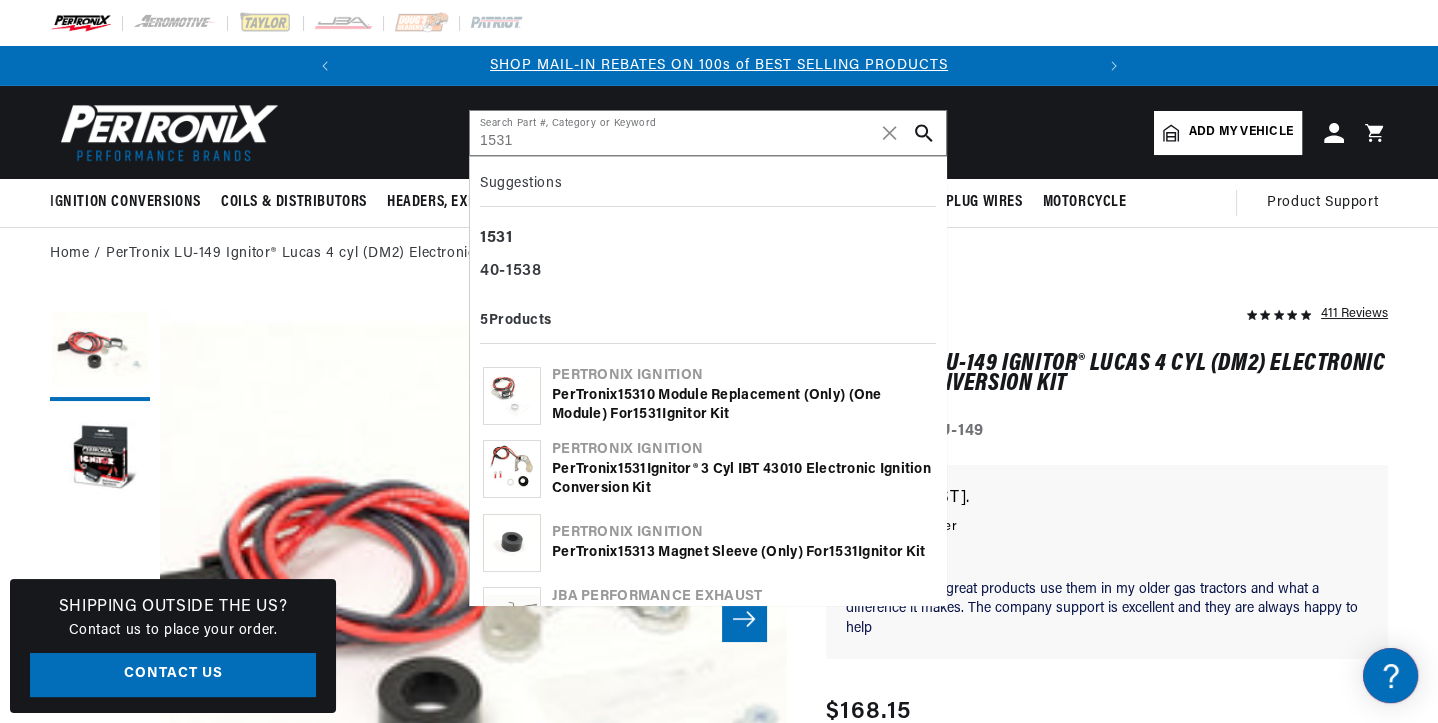 click on "Pertronix Ignition" at bounding box center (742, 376) 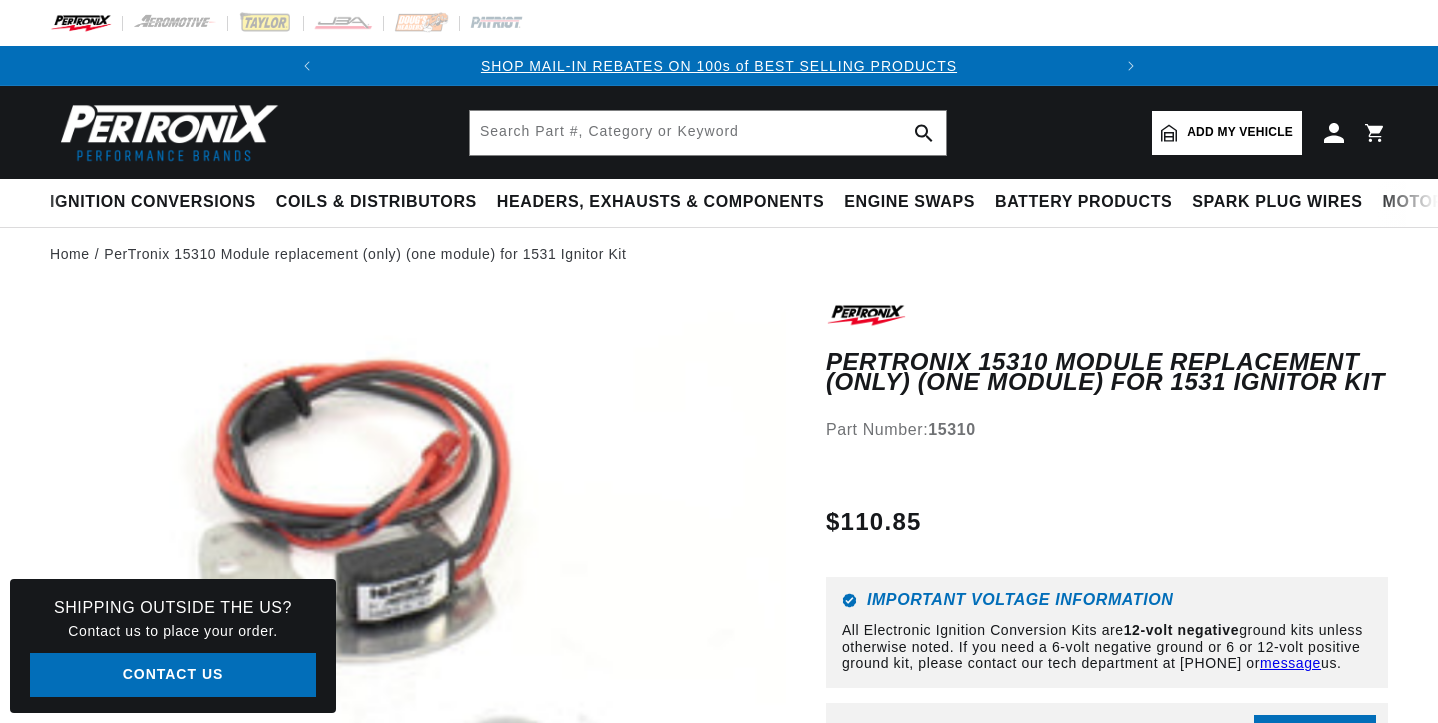 scroll, scrollTop: 0, scrollLeft: 0, axis: both 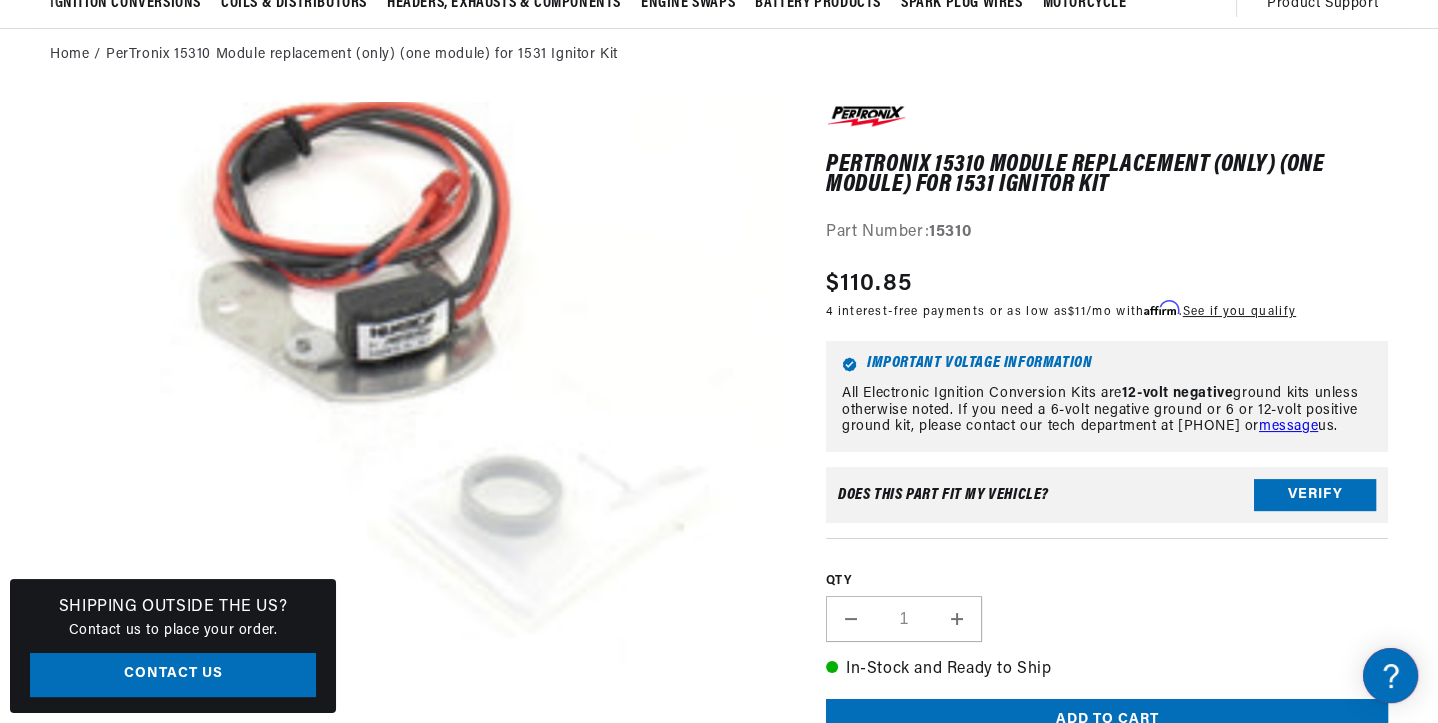 click on "Open media 1 in modal" at bounding box center (97, 728) 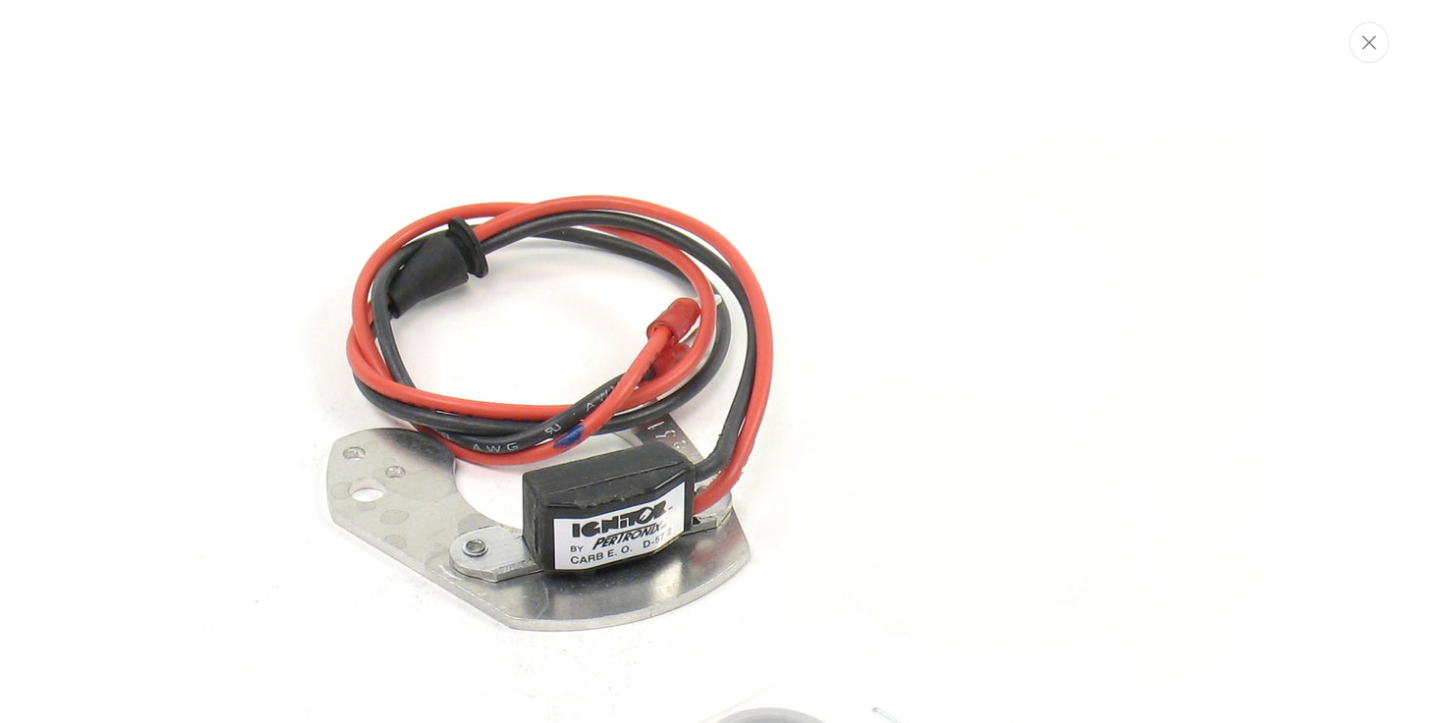 scroll, scrollTop: 61, scrollLeft: 0, axis: vertical 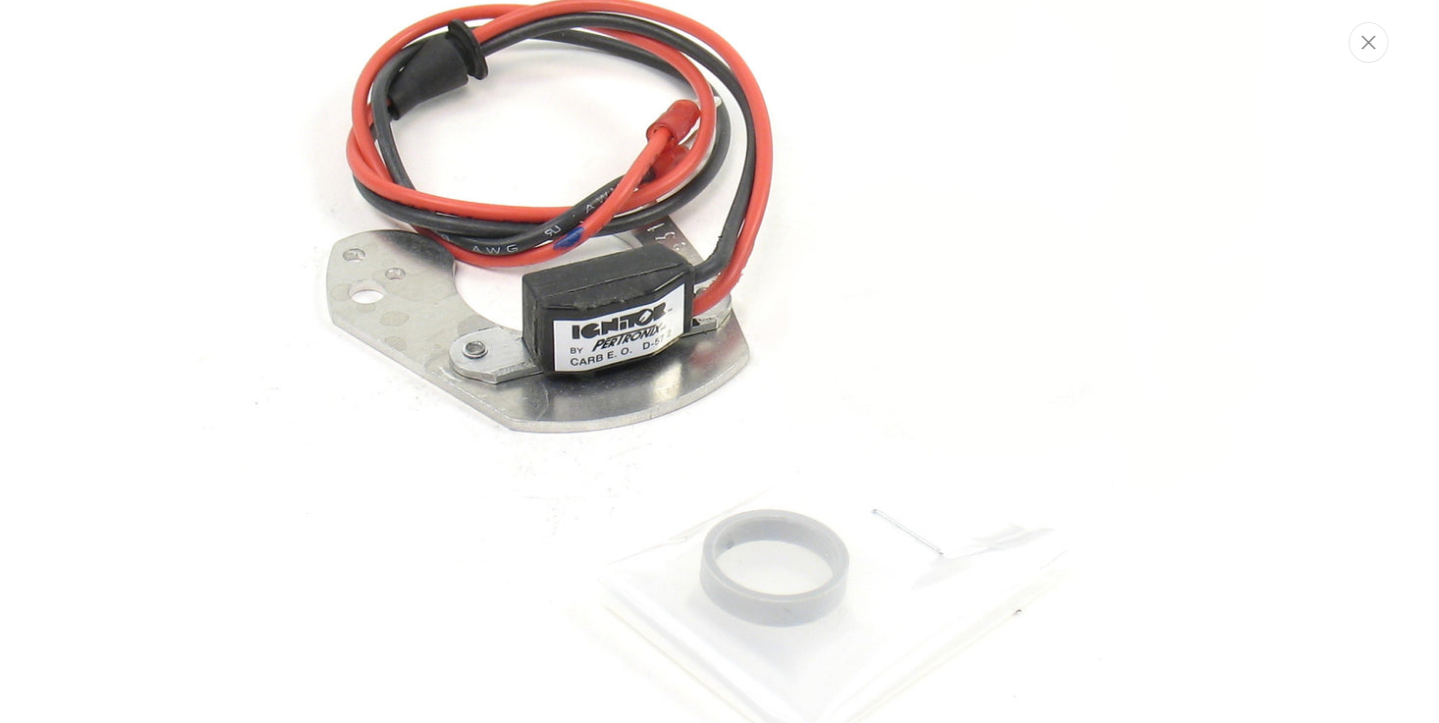 click at bounding box center [720, 362] 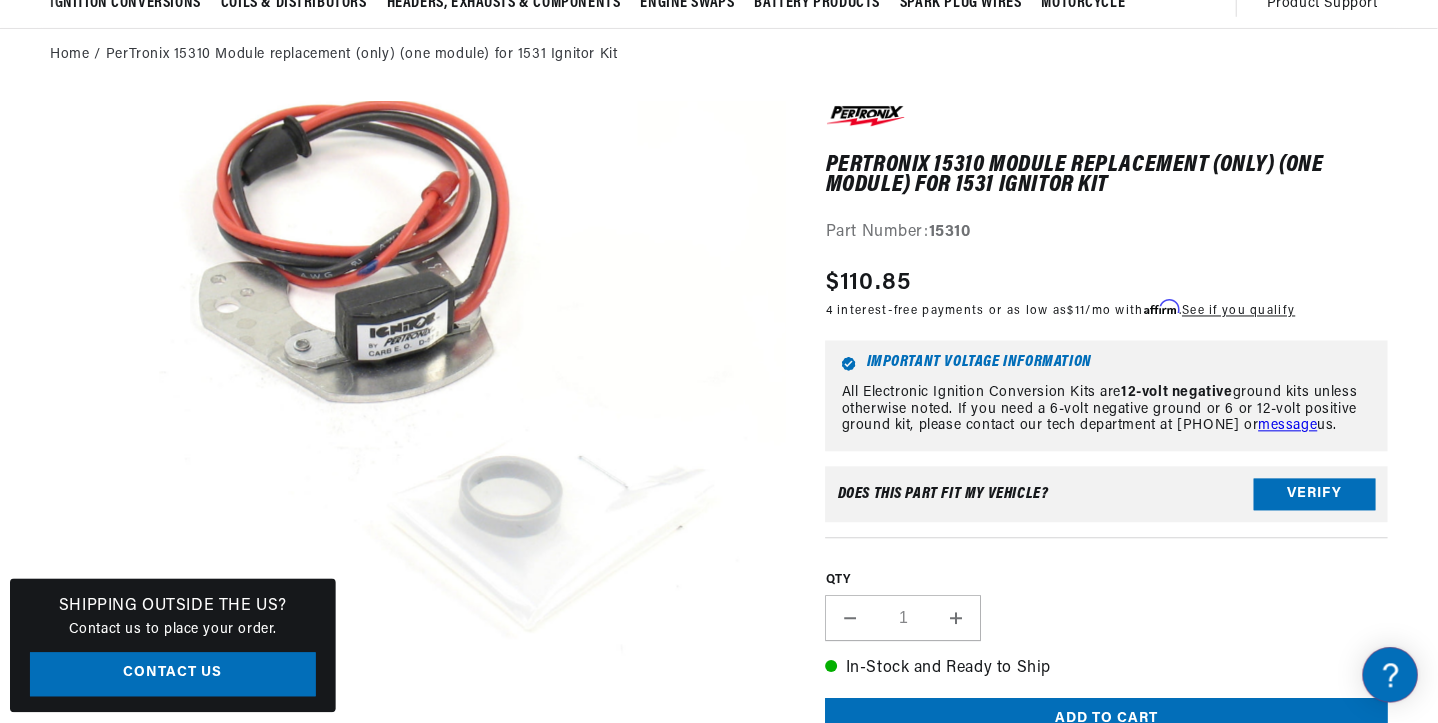 scroll, scrollTop: 239, scrollLeft: 0, axis: vertical 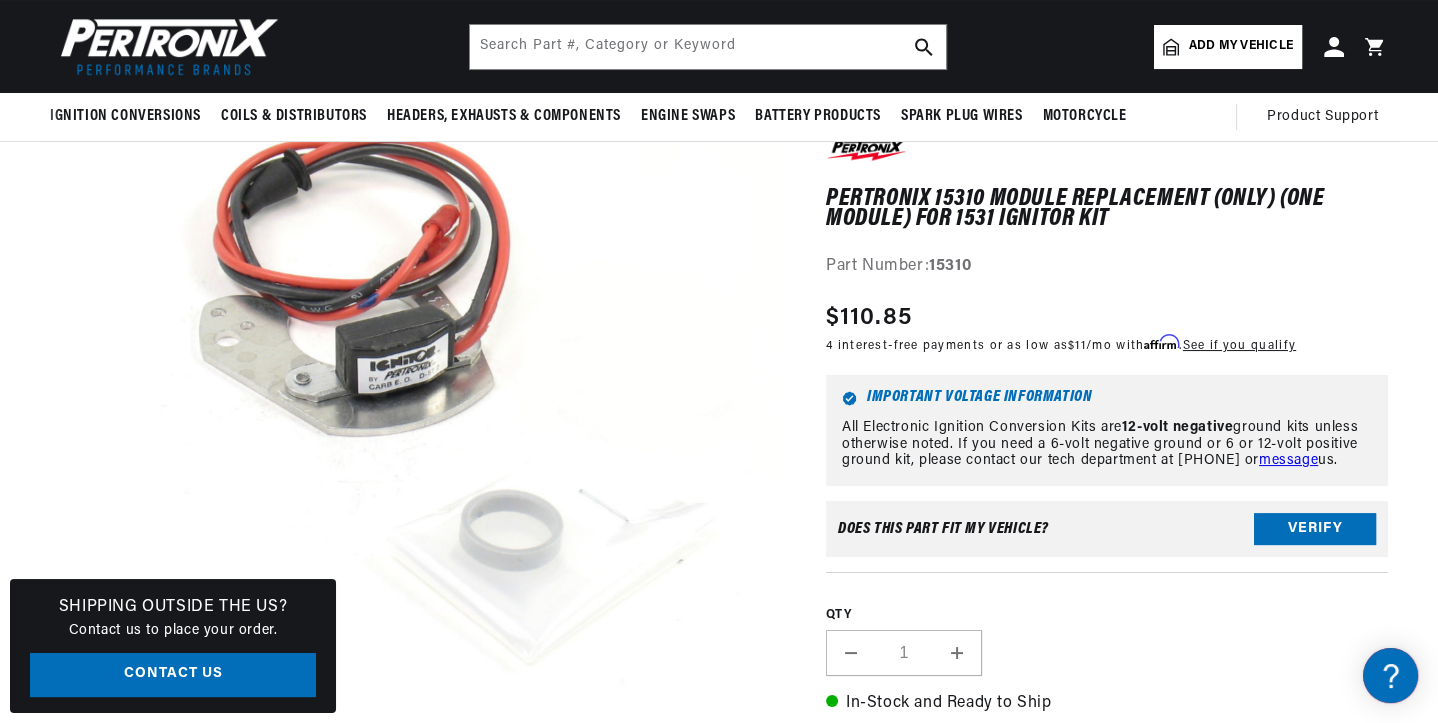 click on "PerTronix 15310 Module replacement (only) (one module) for 1531 Ignitor Kit
PerTronix 15310 Module replacement (only) (one module) for 1531 Ignitor Kit
Part Number:  15310
Regular price
$110.85
Sale price
$110.85
Regular price
Unit price
/
per
4 interest-free payments or as low as  $11 /mo with  Affirm .  See if you qualify
15310  us." at bounding box center [1107, 536] 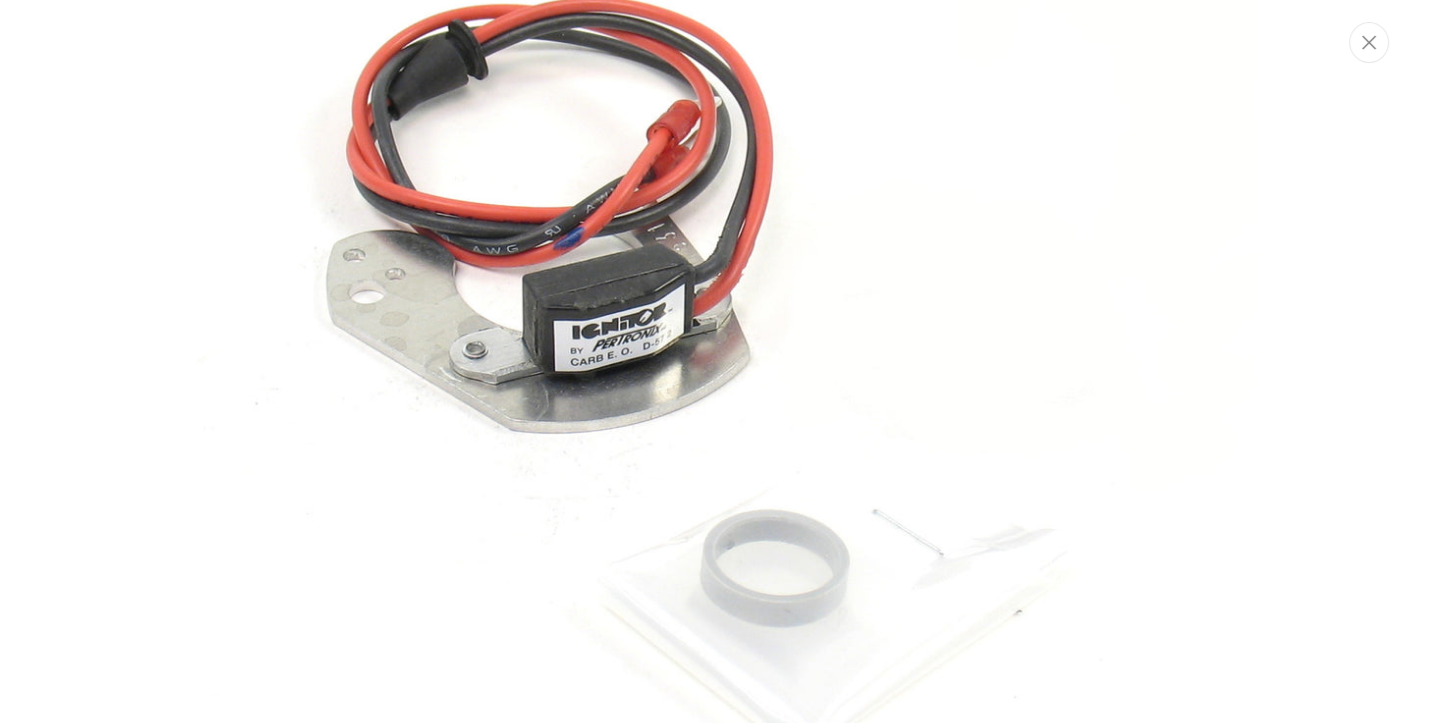 scroll, scrollTop: 61, scrollLeft: 0, axis: vertical 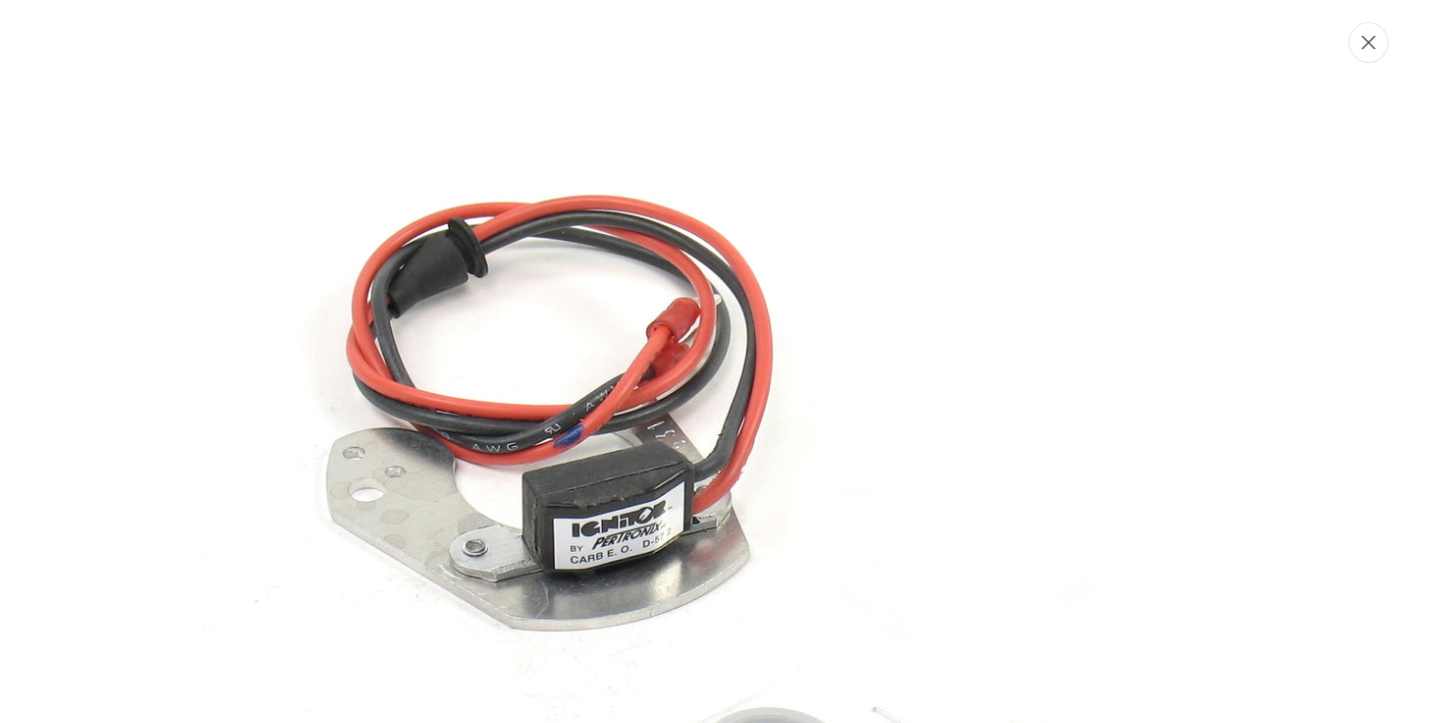 click 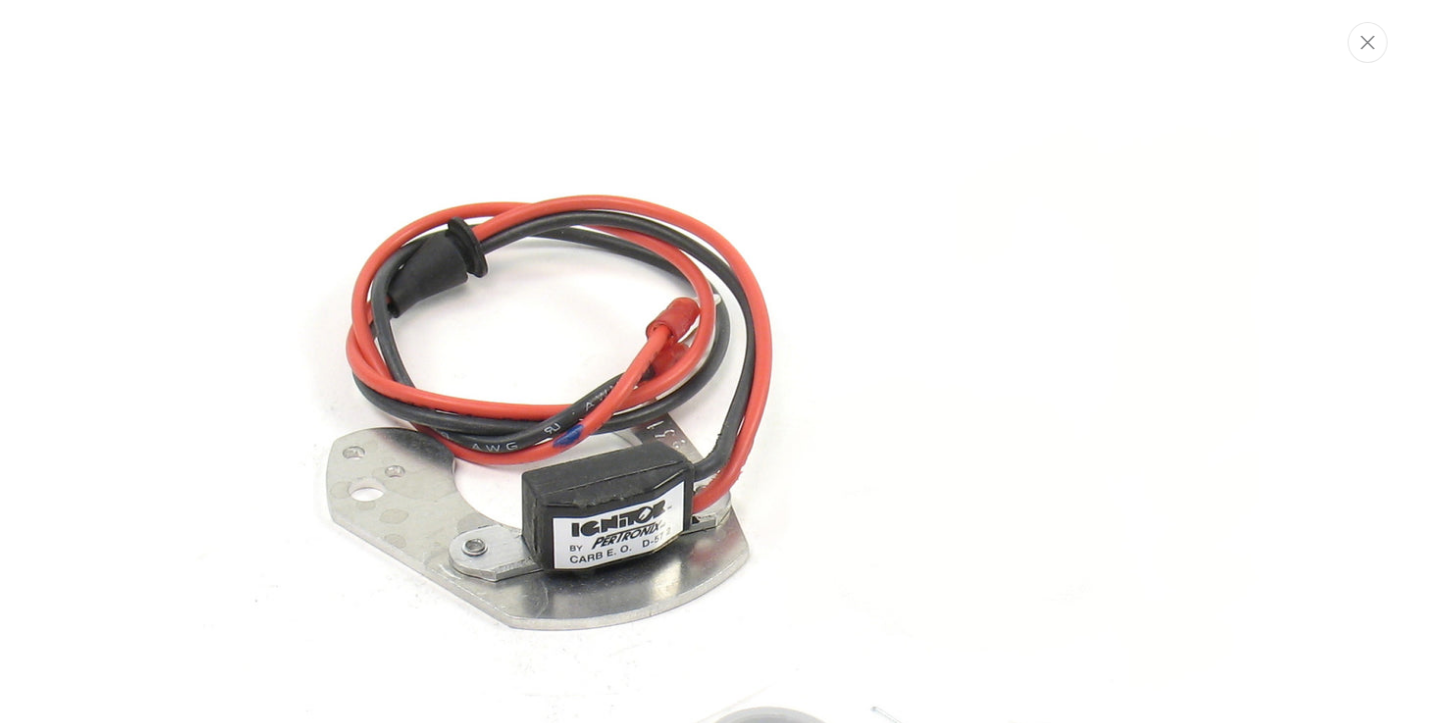 scroll 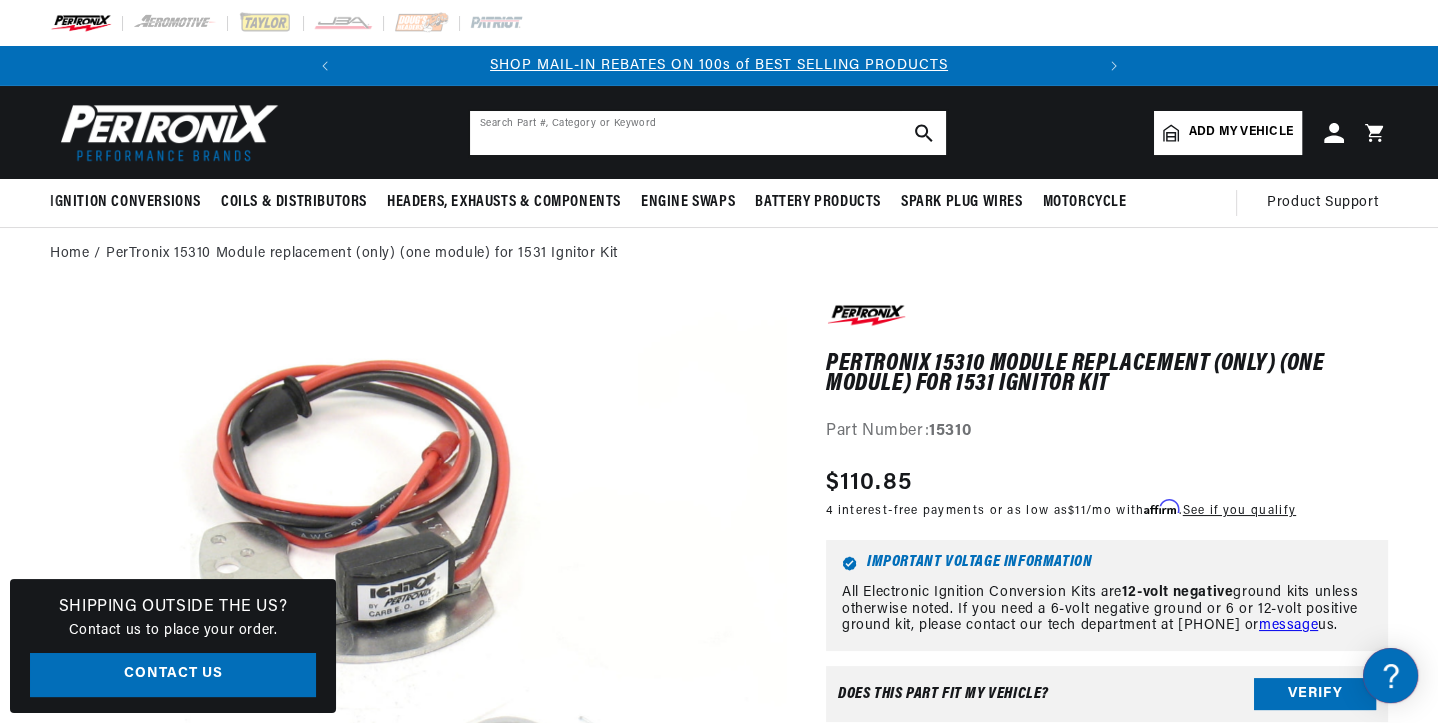 click at bounding box center [708, 133] 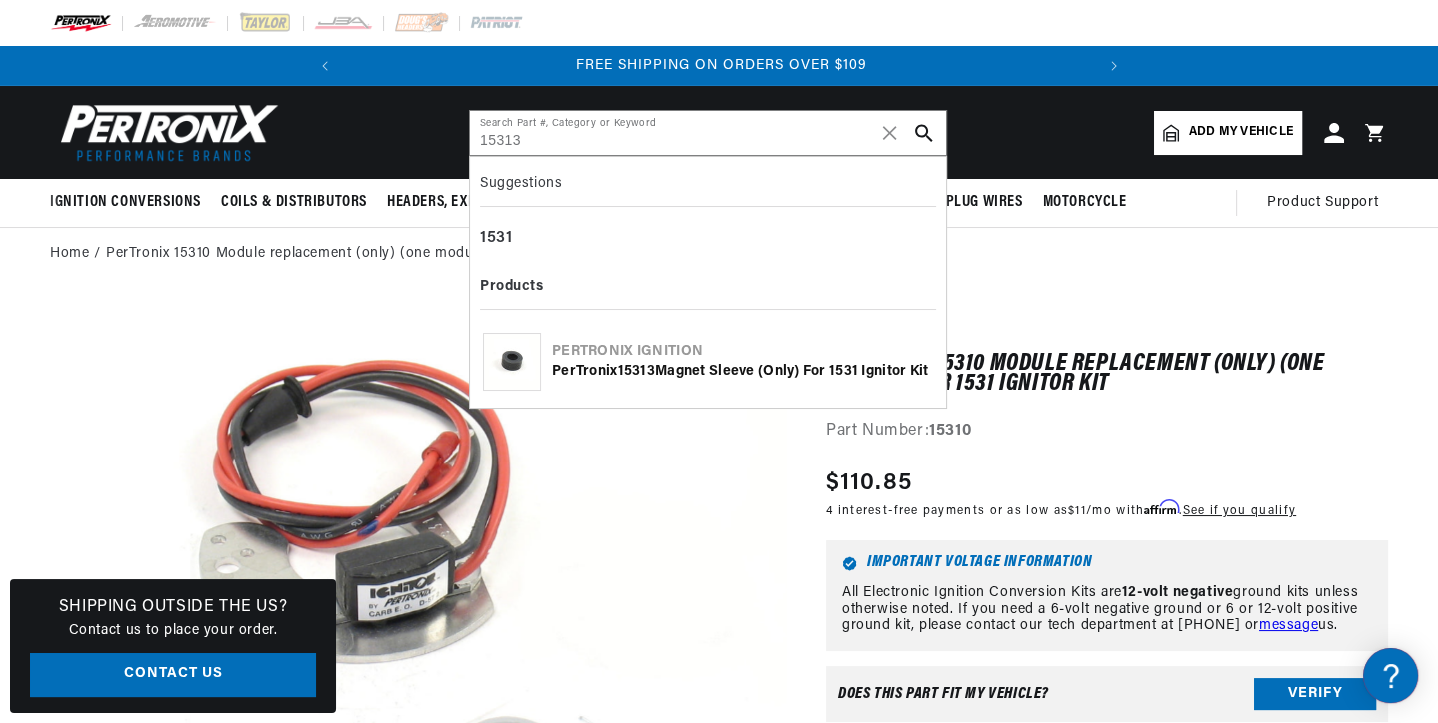 click on "Part Number:  15310" at bounding box center [1107, 432] 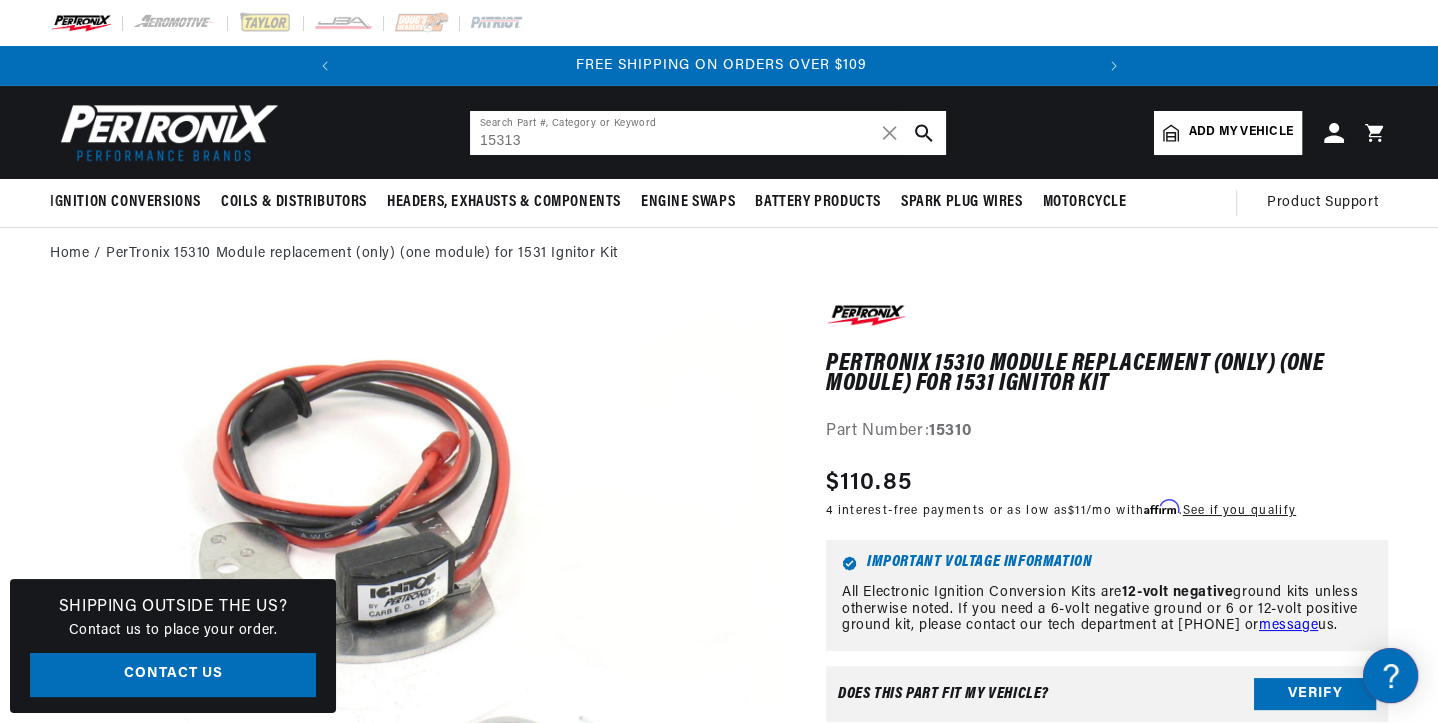 click on "15313" at bounding box center [708, 133] 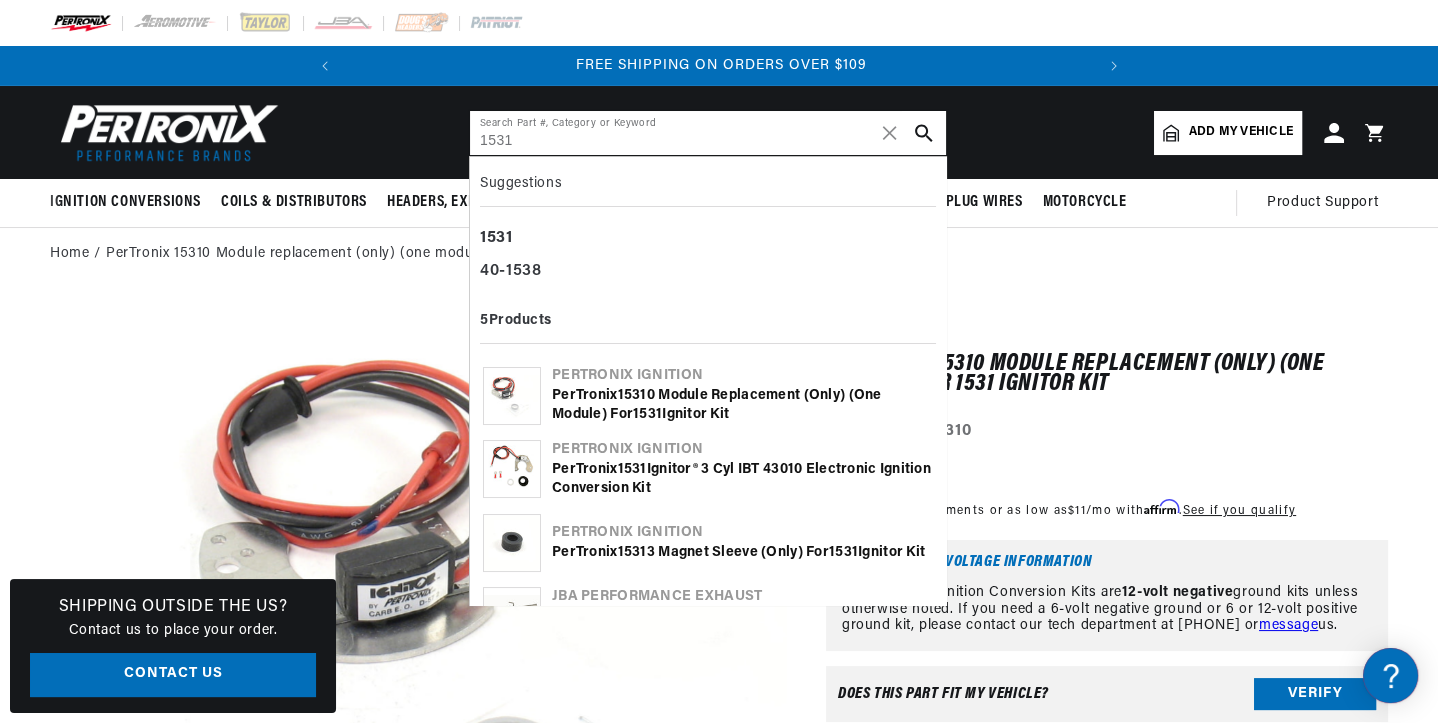 type on "1531" 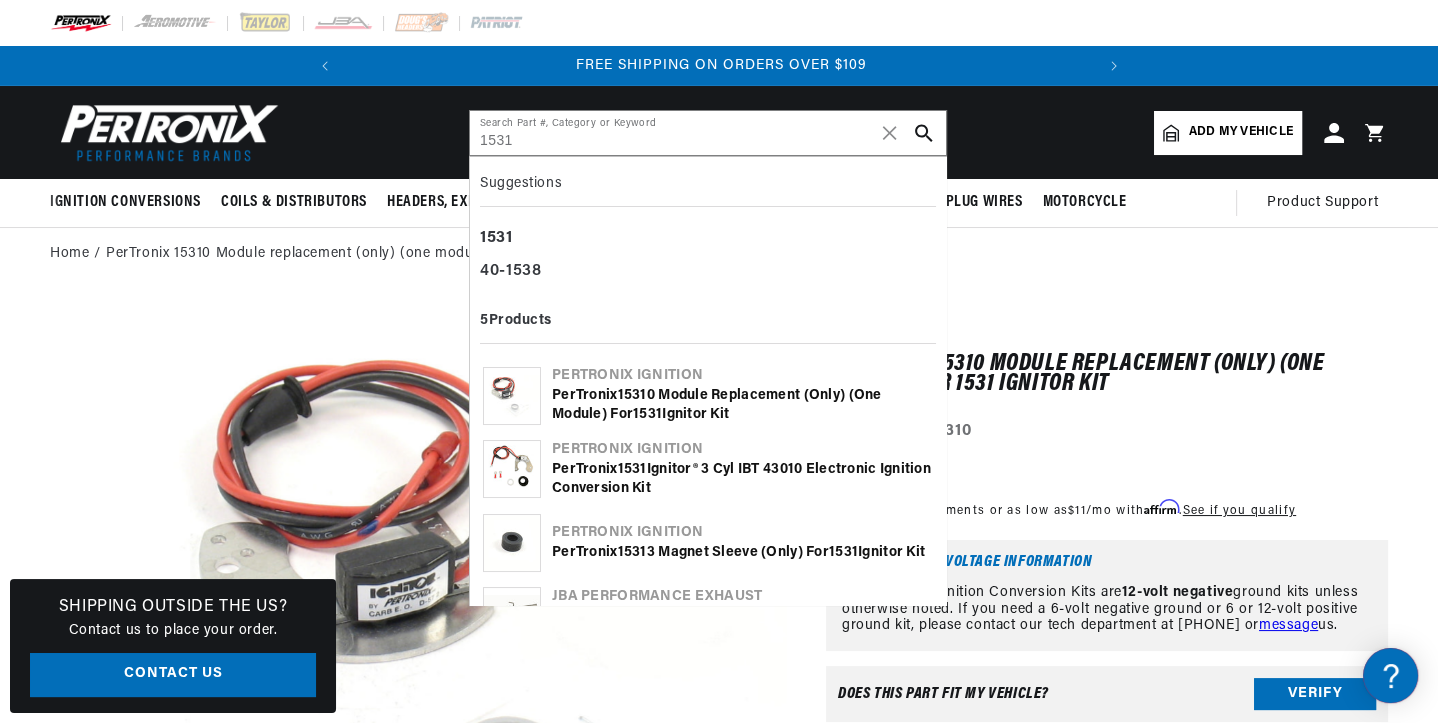 click on "PerTronix  1531  Ignitor® 3 cyl IBT 43010 Electronic Ignition Conversion Kit" at bounding box center [742, 479] 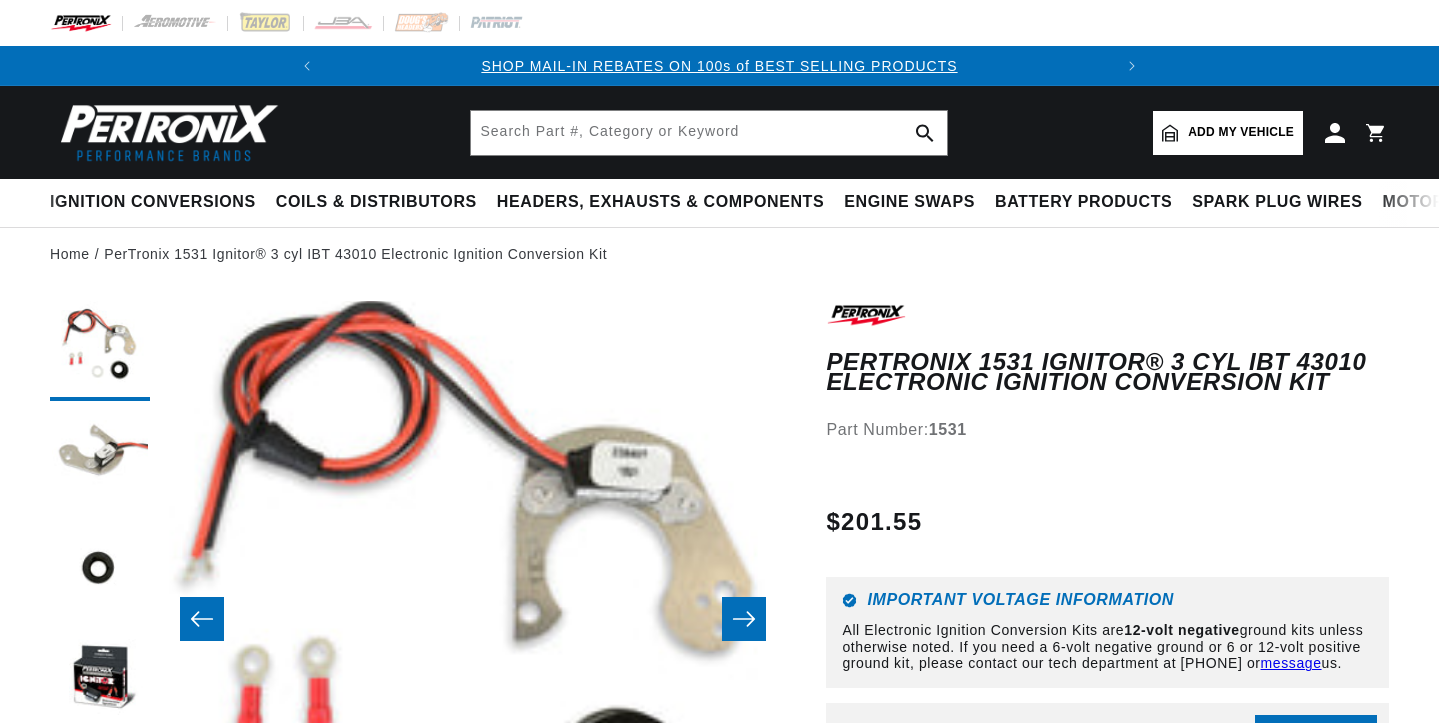 scroll, scrollTop: 0, scrollLeft: 0, axis: both 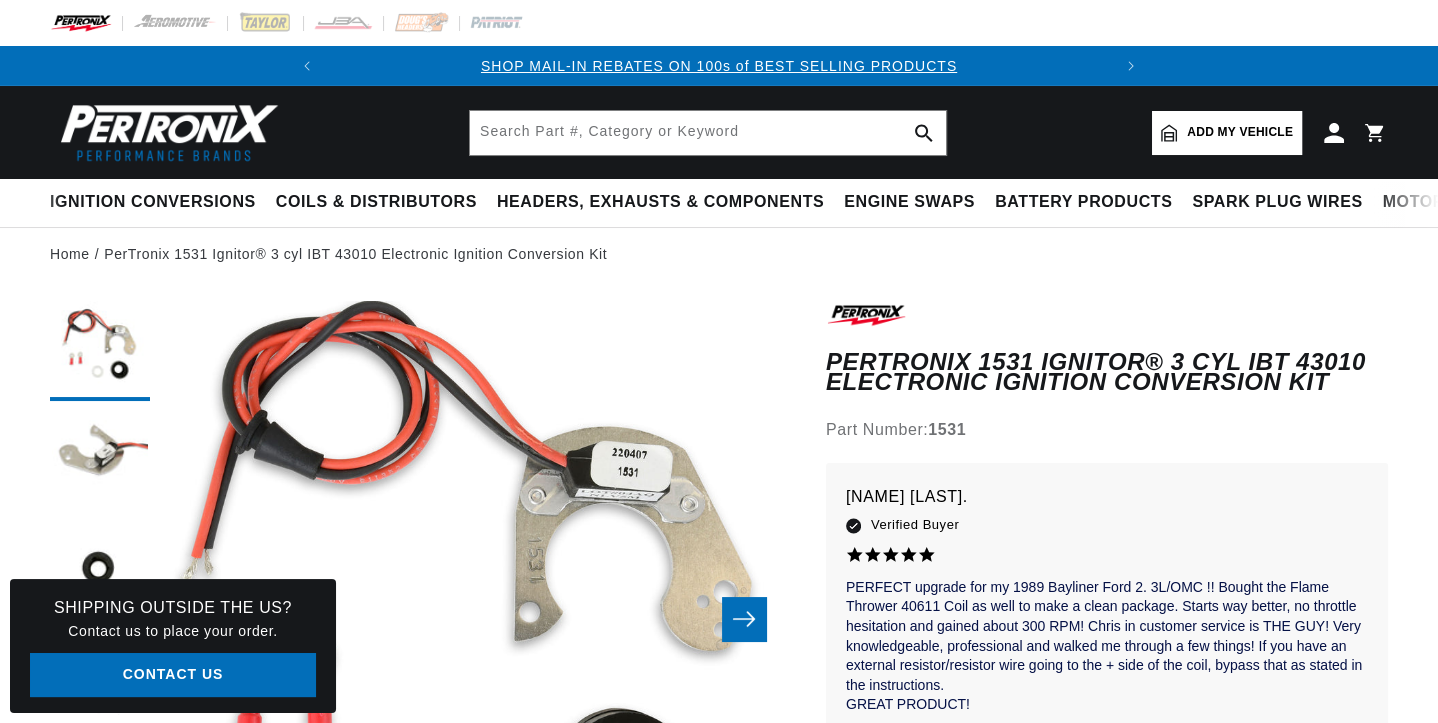 click on "Open media 1 in modal" at bounding box center (97, 989) 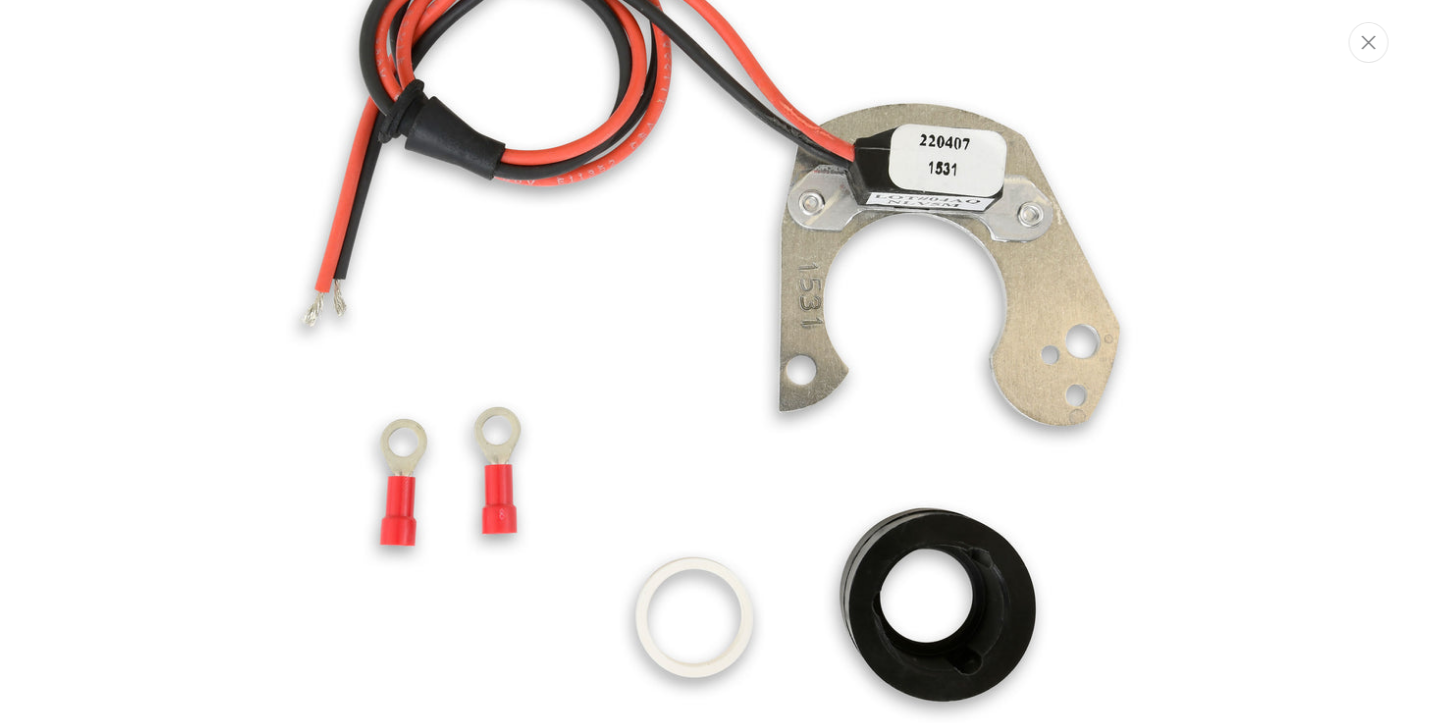 scroll, scrollTop: 198, scrollLeft: 0, axis: vertical 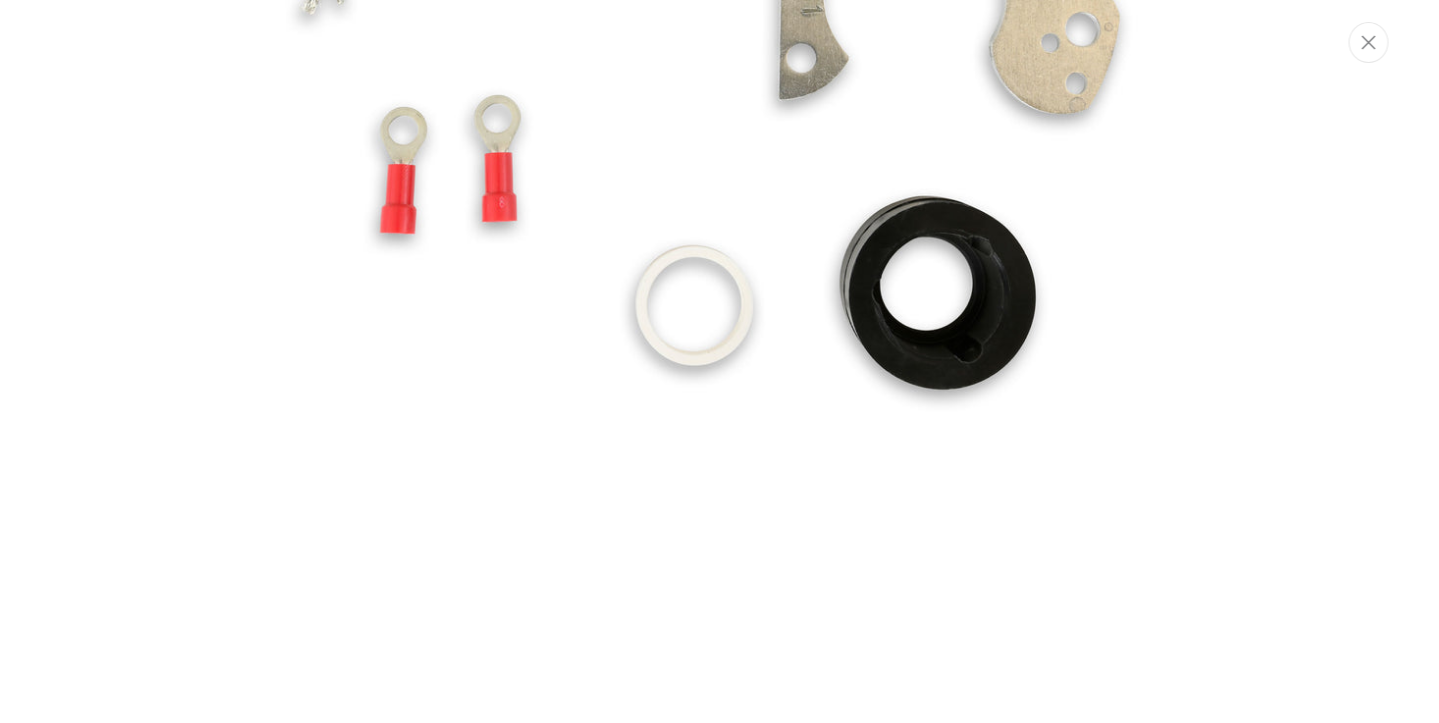 click at bounding box center (720, 61) 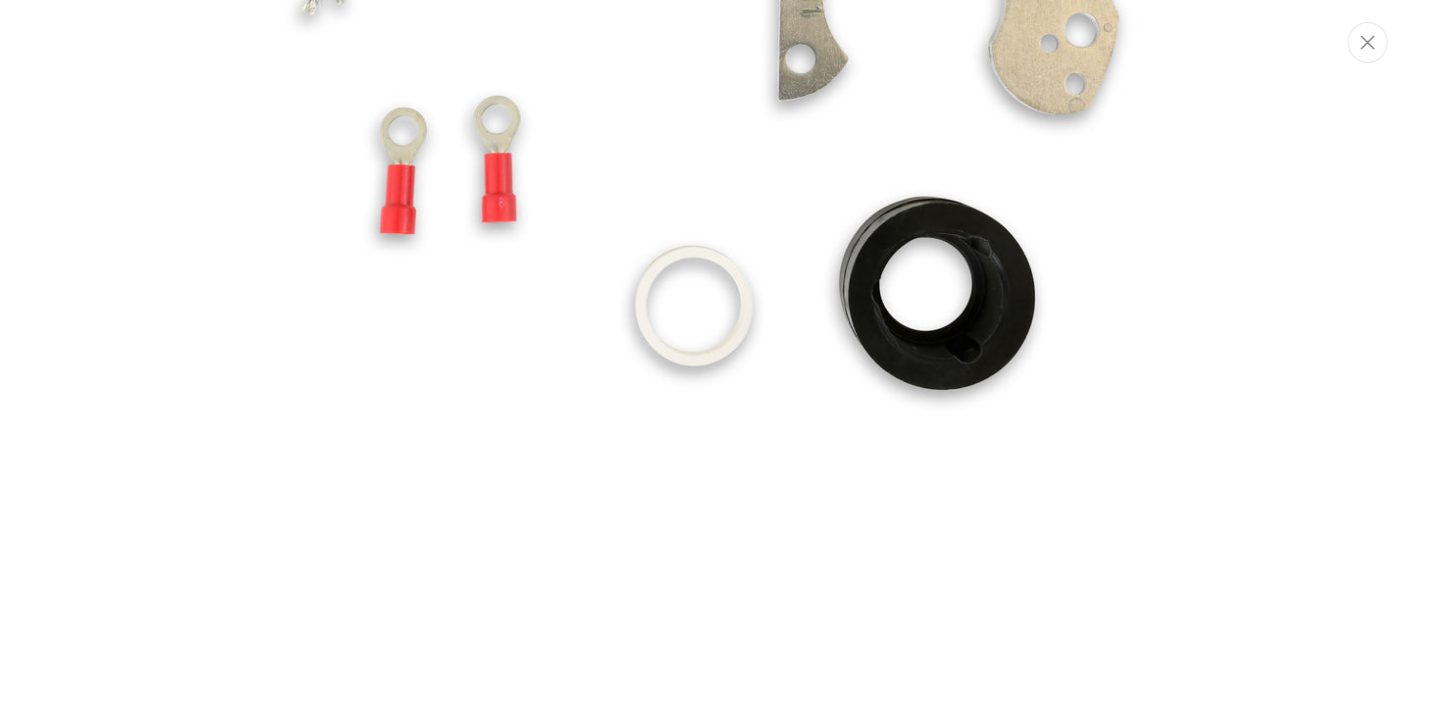 scroll, scrollTop: 70, scrollLeft: 0, axis: vertical 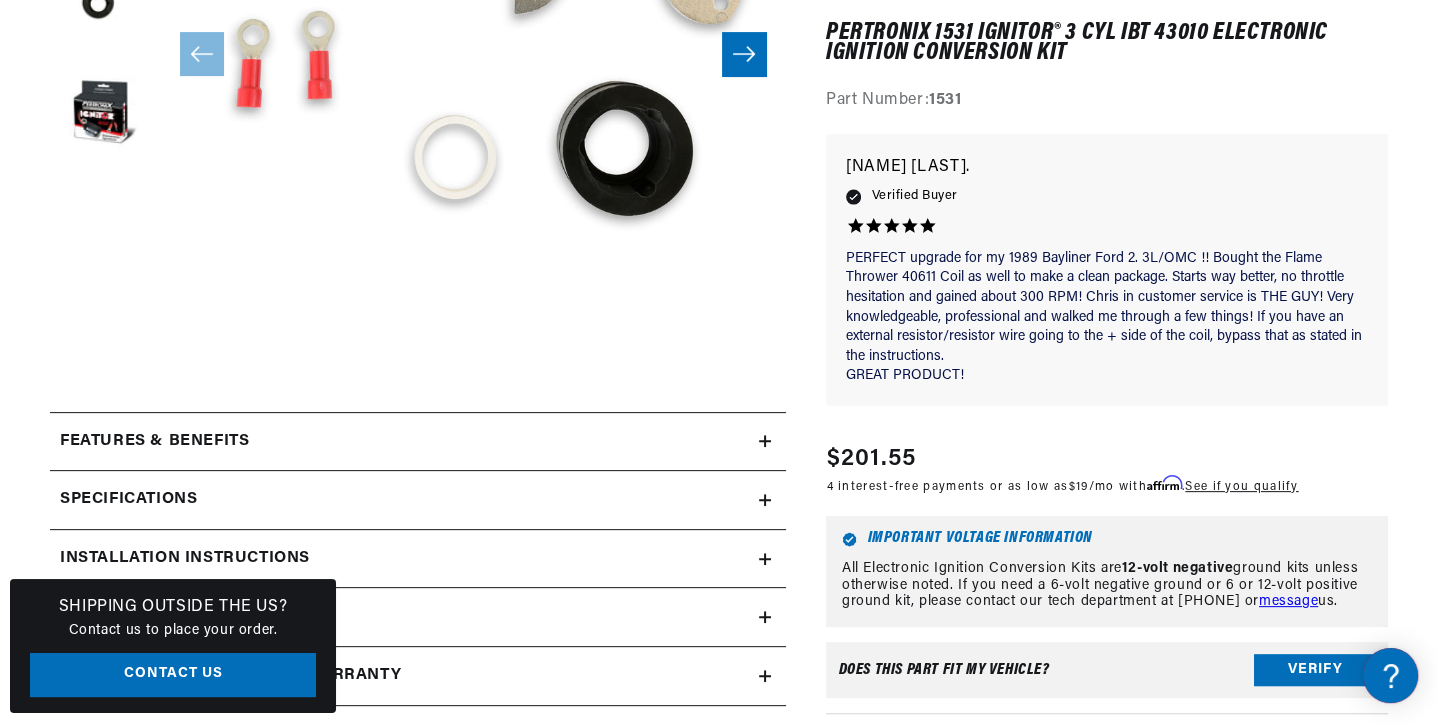click on "Open media 1 in modal" at bounding box center [97, 362] 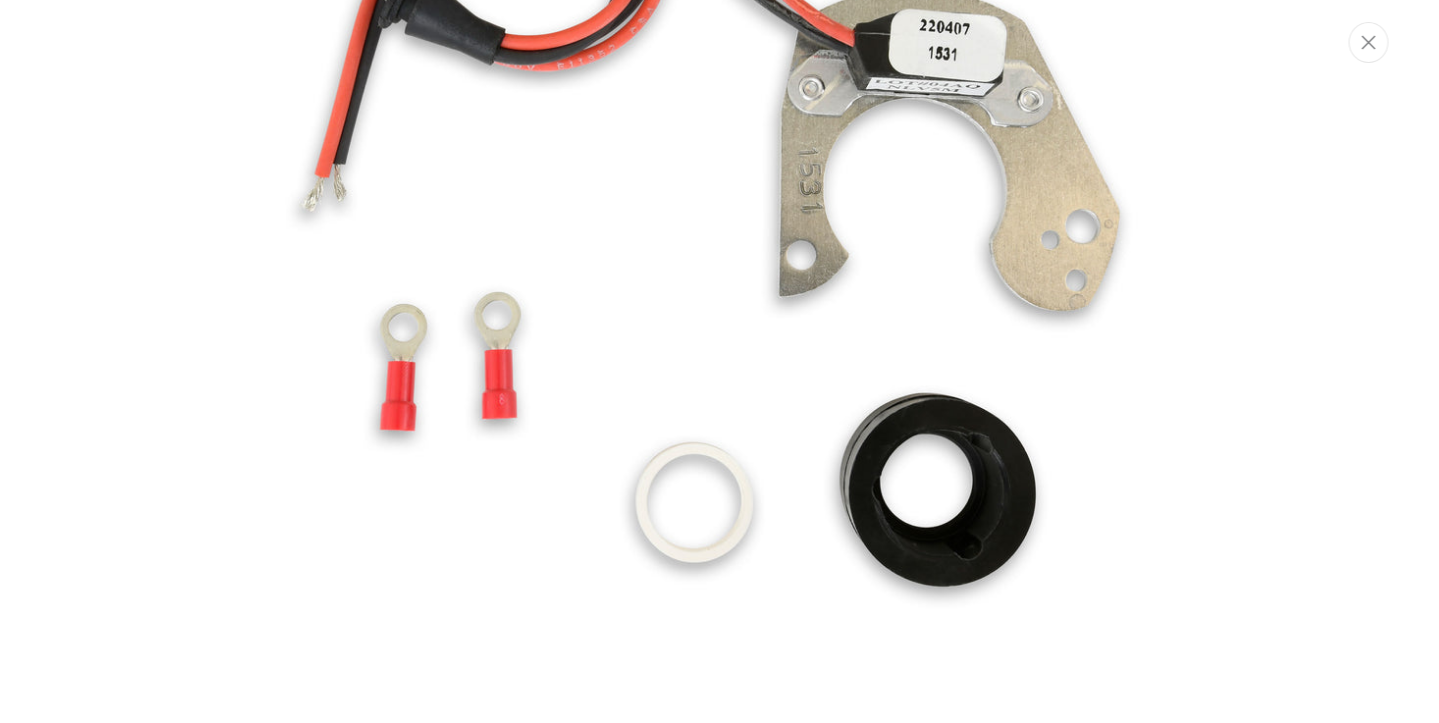 scroll, scrollTop: 198, scrollLeft: 0, axis: vertical 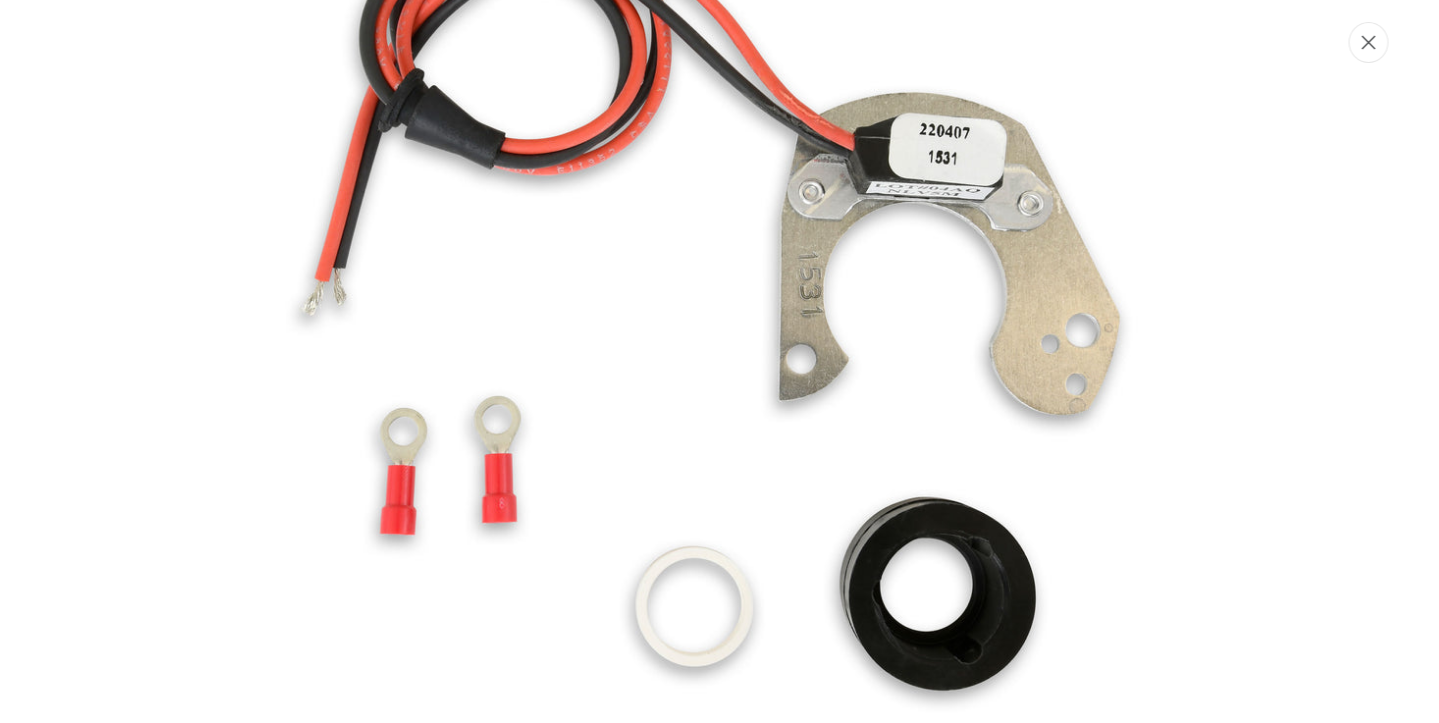 click at bounding box center (1369, 42) 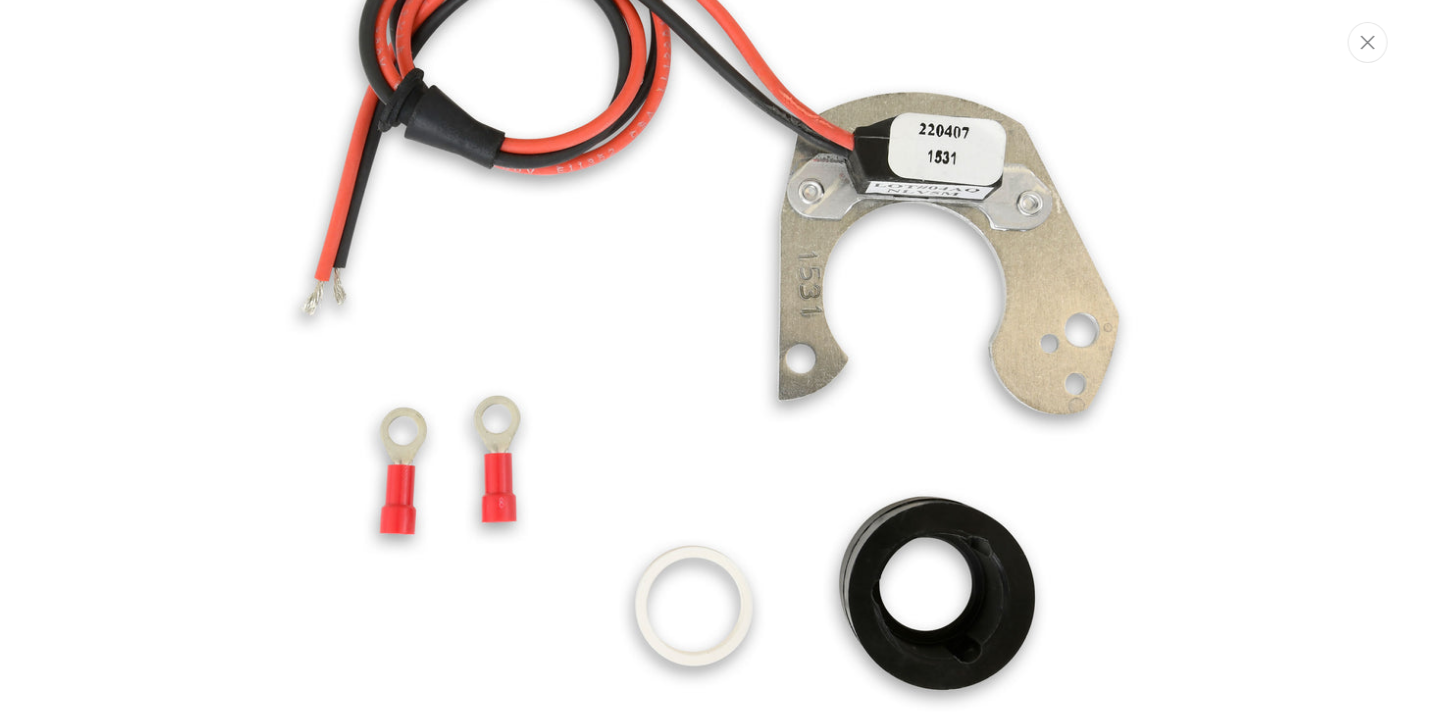 scroll, scrollTop: 62, scrollLeft: 0, axis: vertical 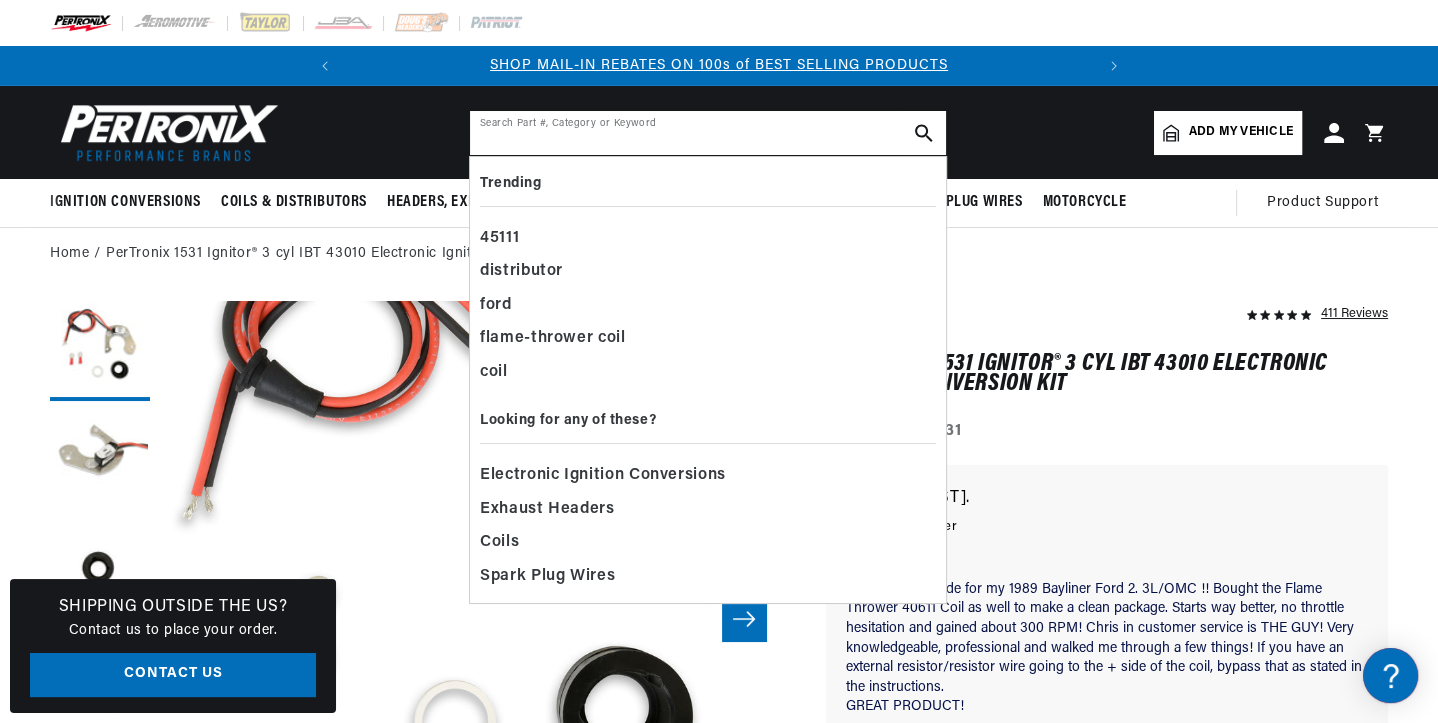 click at bounding box center (708, 133) 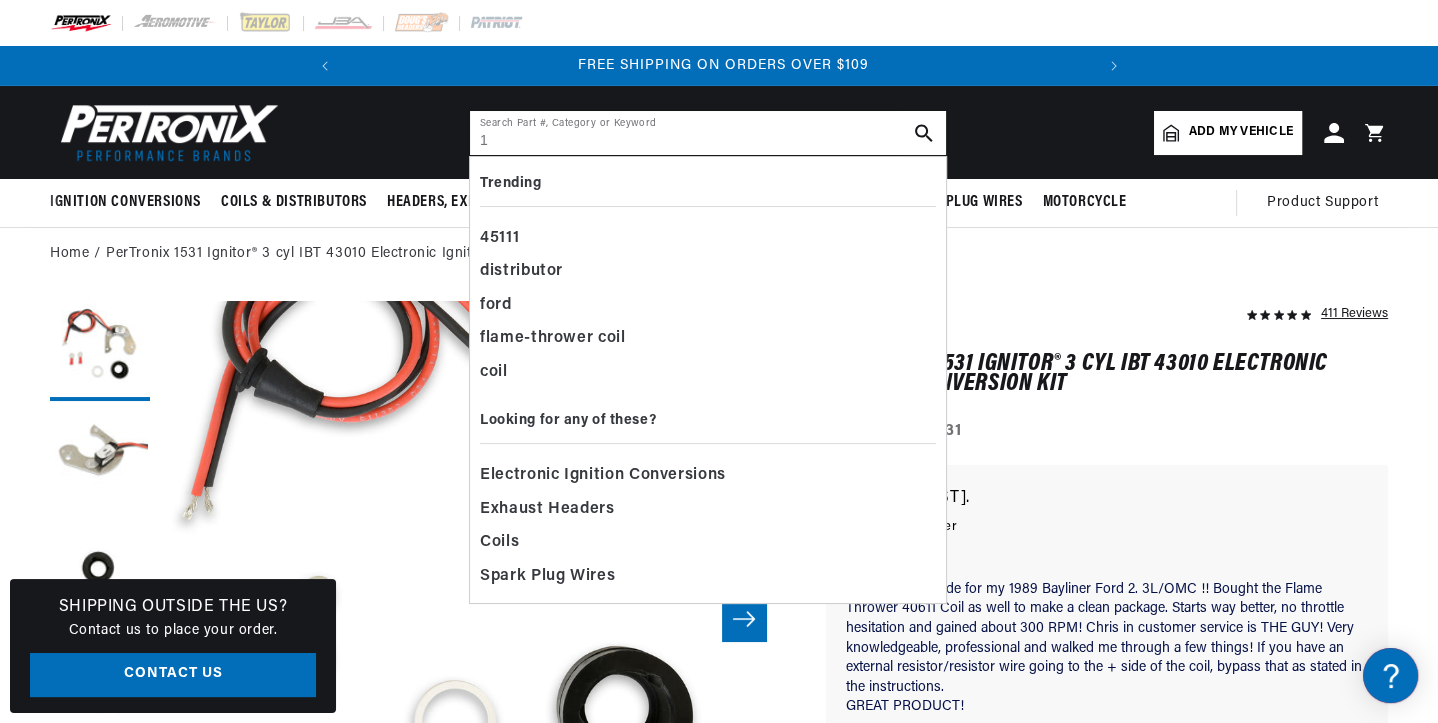 scroll, scrollTop: 0, scrollLeft: 747, axis: horizontal 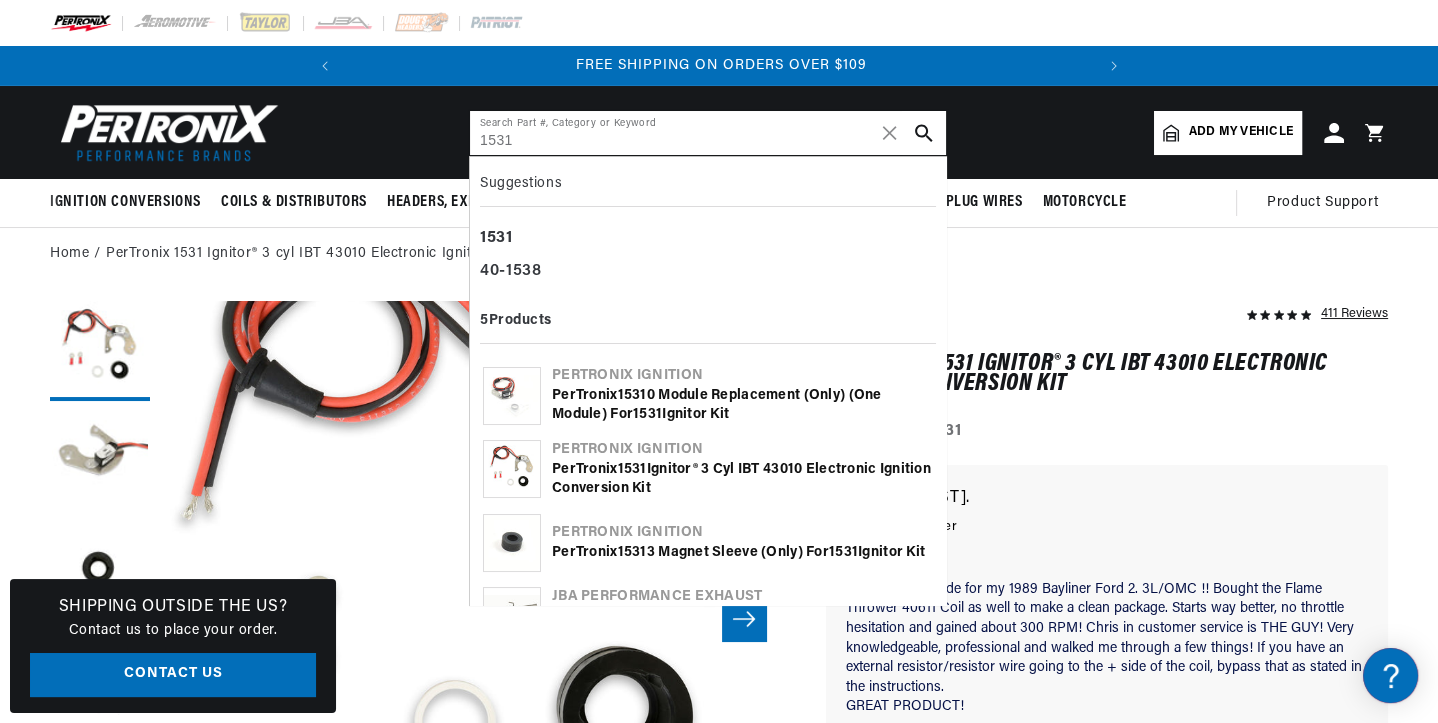type on "1531" 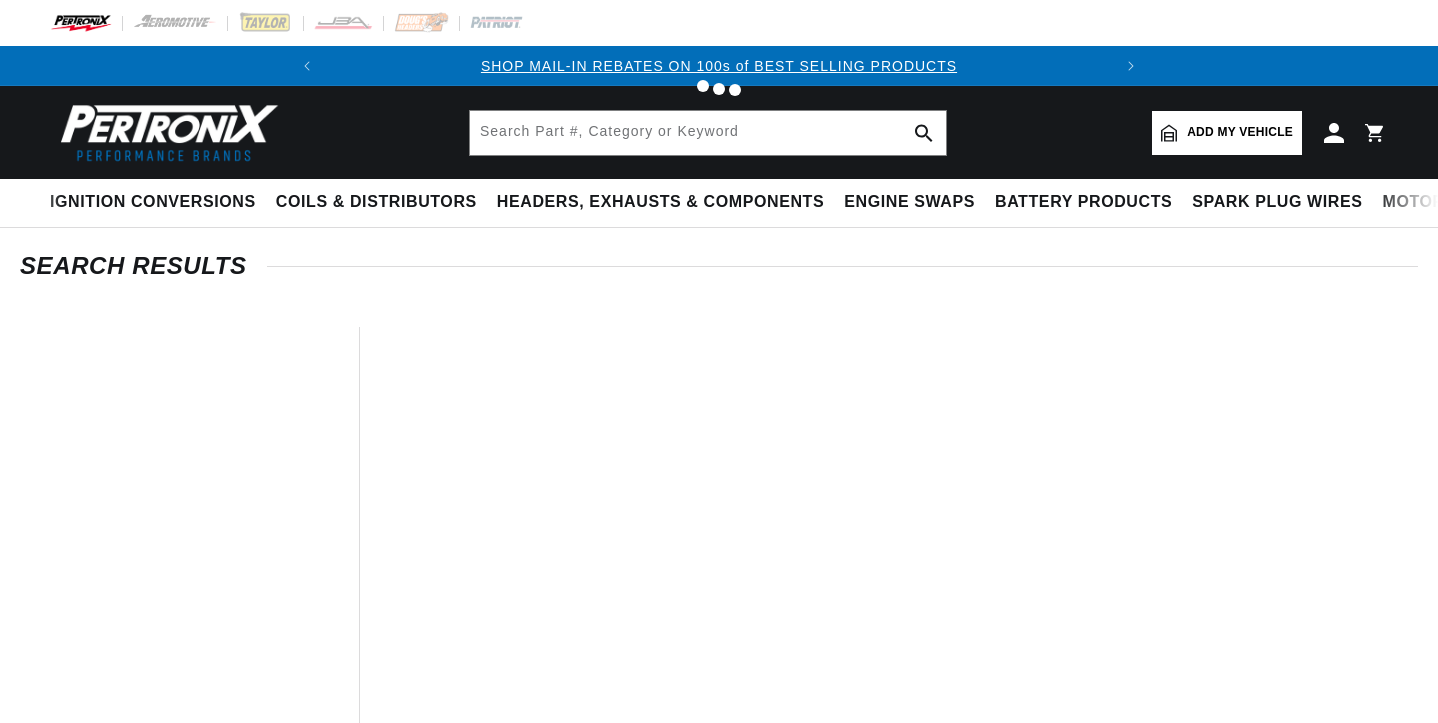 type on "1531" 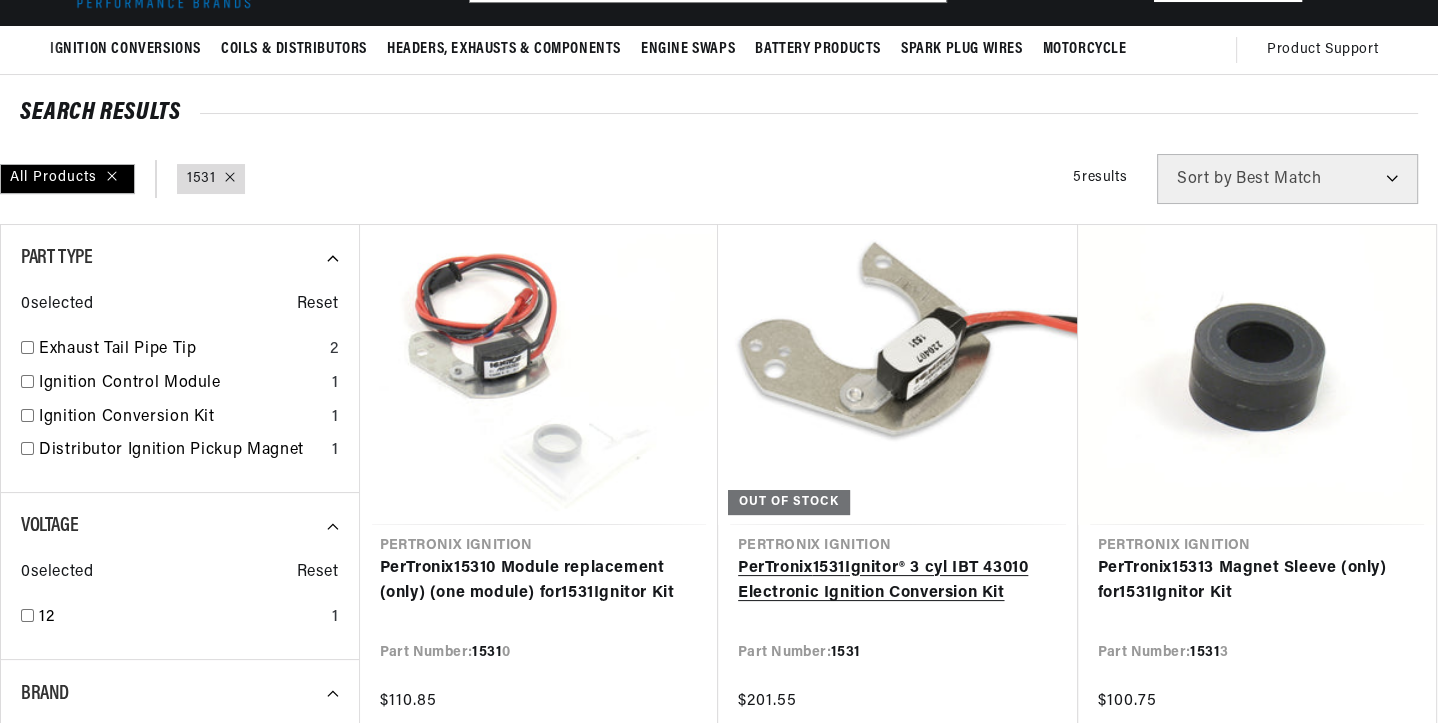 scroll, scrollTop: 199, scrollLeft: 0, axis: vertical 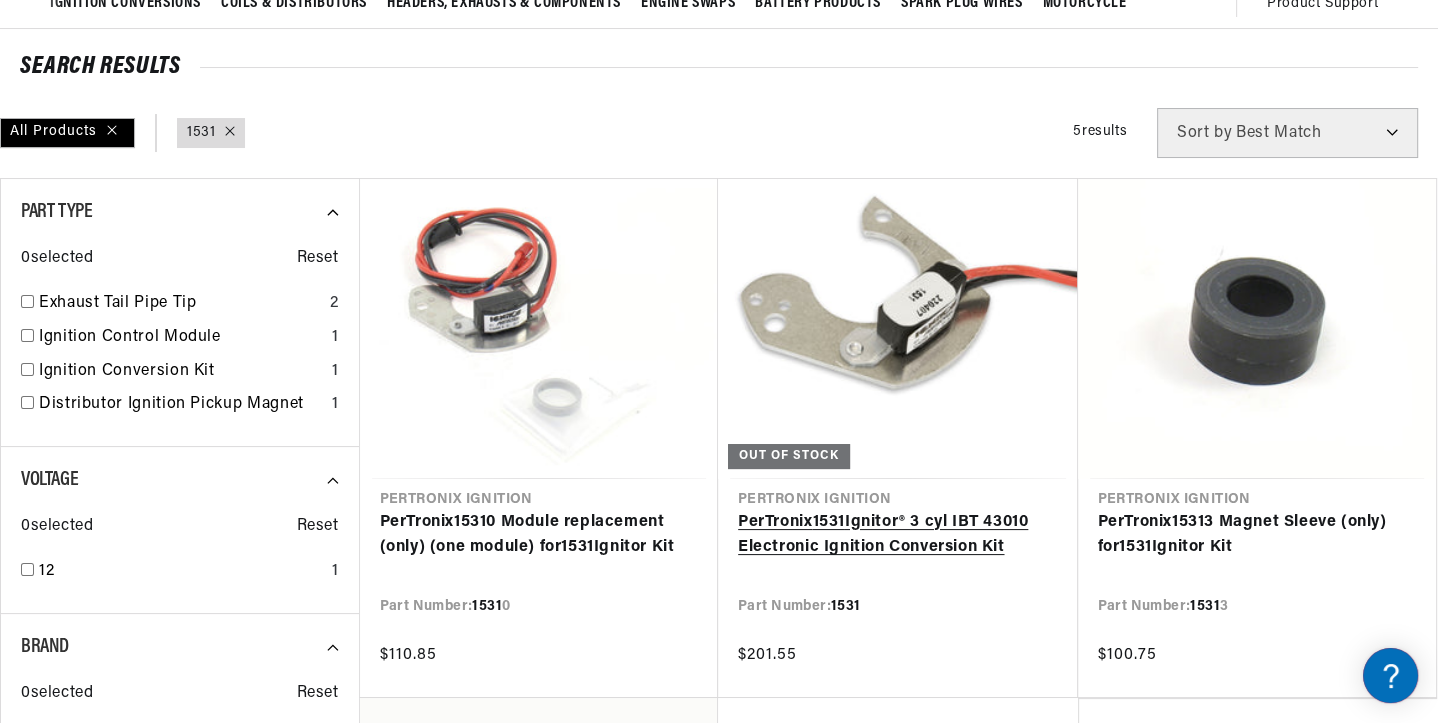 click on "PerTronix  1531  Ignitor® 3 cyl IBT 43010 Electronic Ignition Conversion Kit" at bounding box center (898, 535) 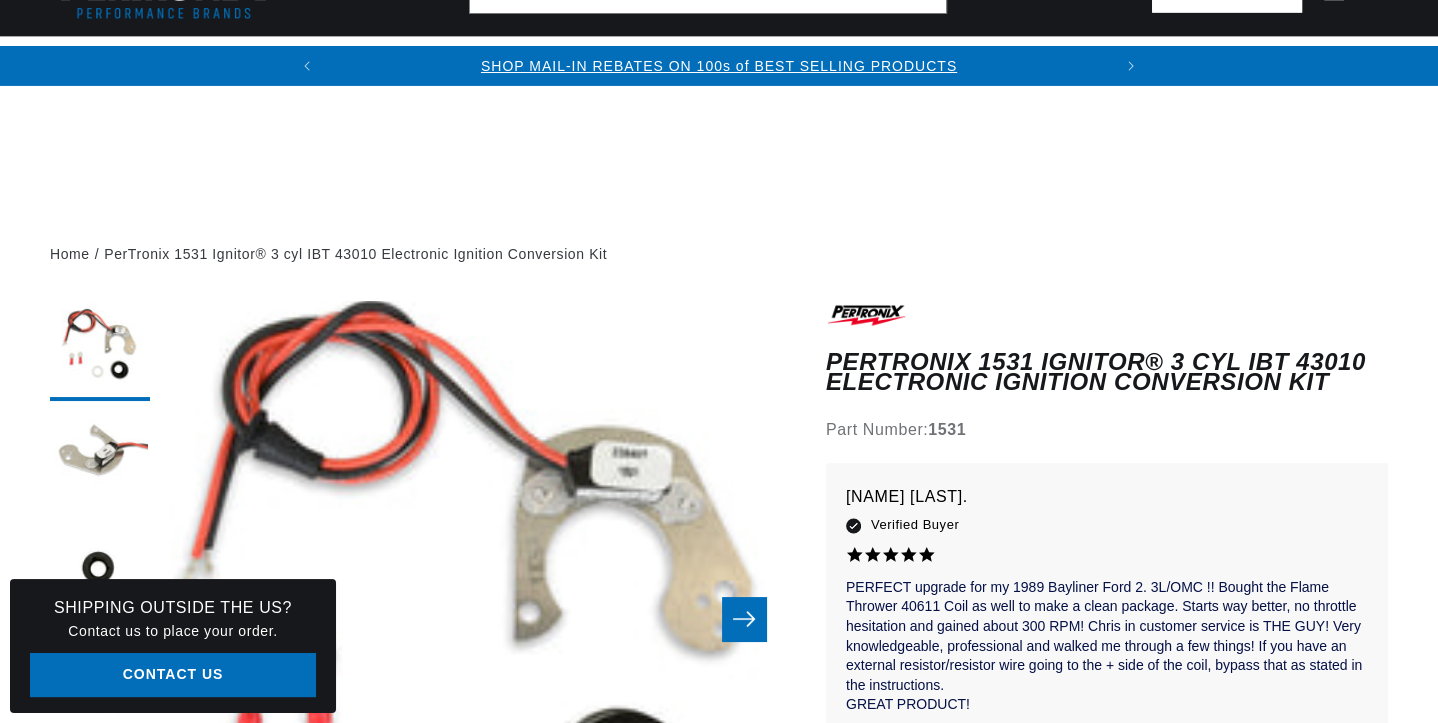 scroll, scrollTop: 399, scrollLeft: 0, axis: vertical 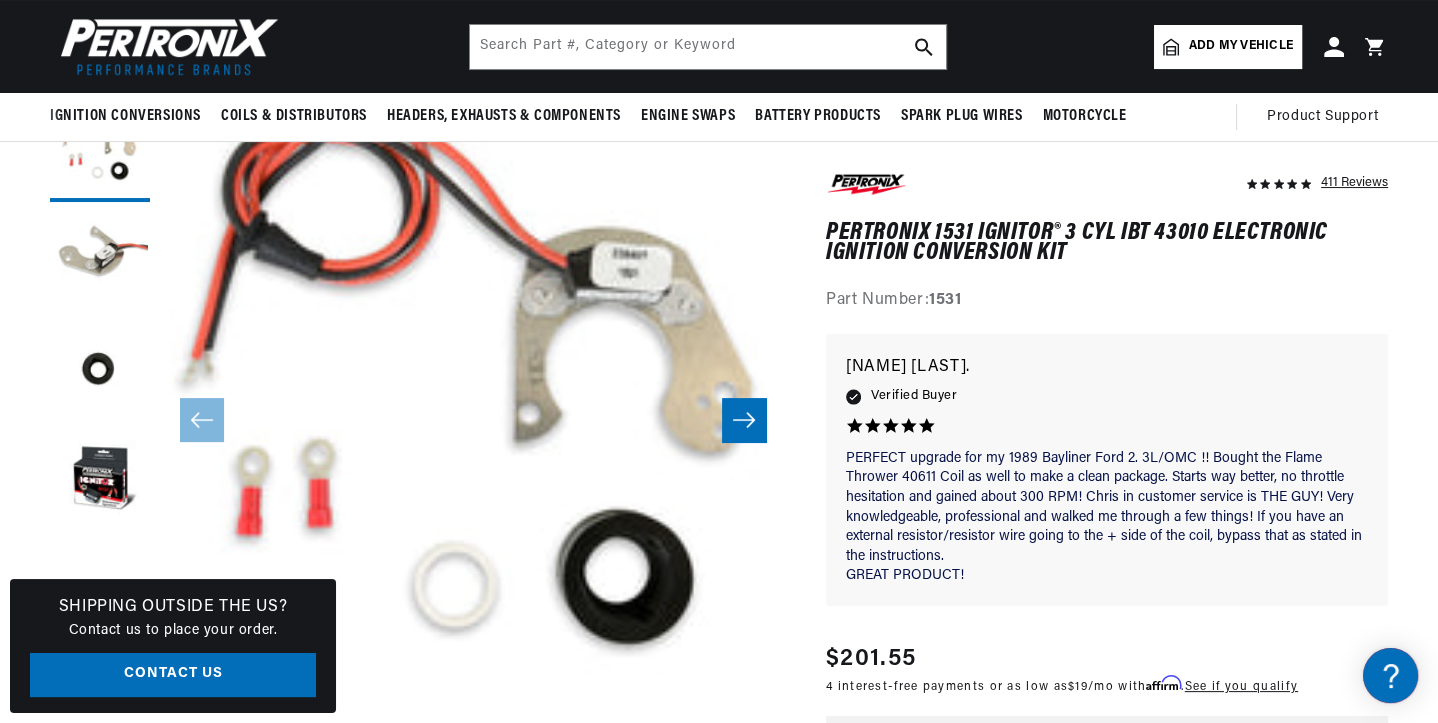 click on "Open media 1 in modal" at bounding box center (97, 790) 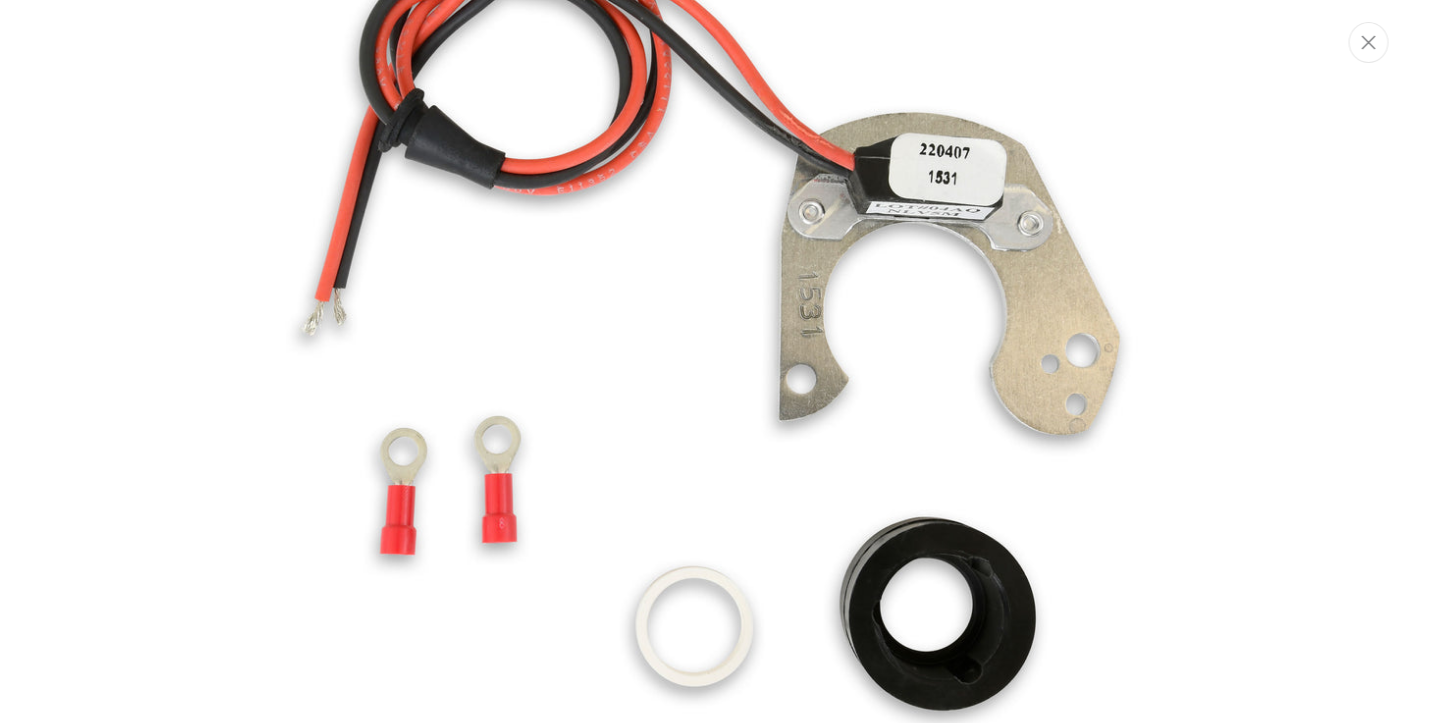 scroll, scrollTop: 198, scrollLeft: 0, axis: vertical 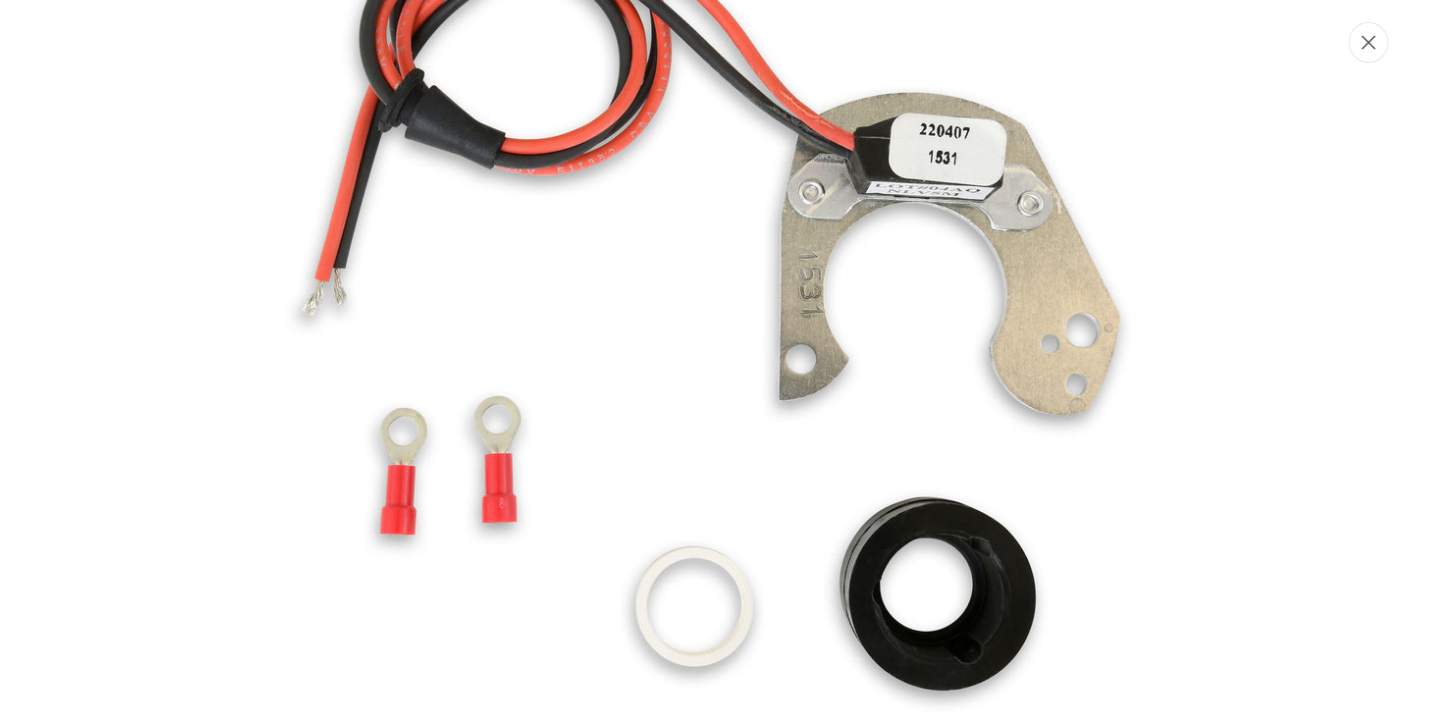 click at bounding box center (1369, 42) 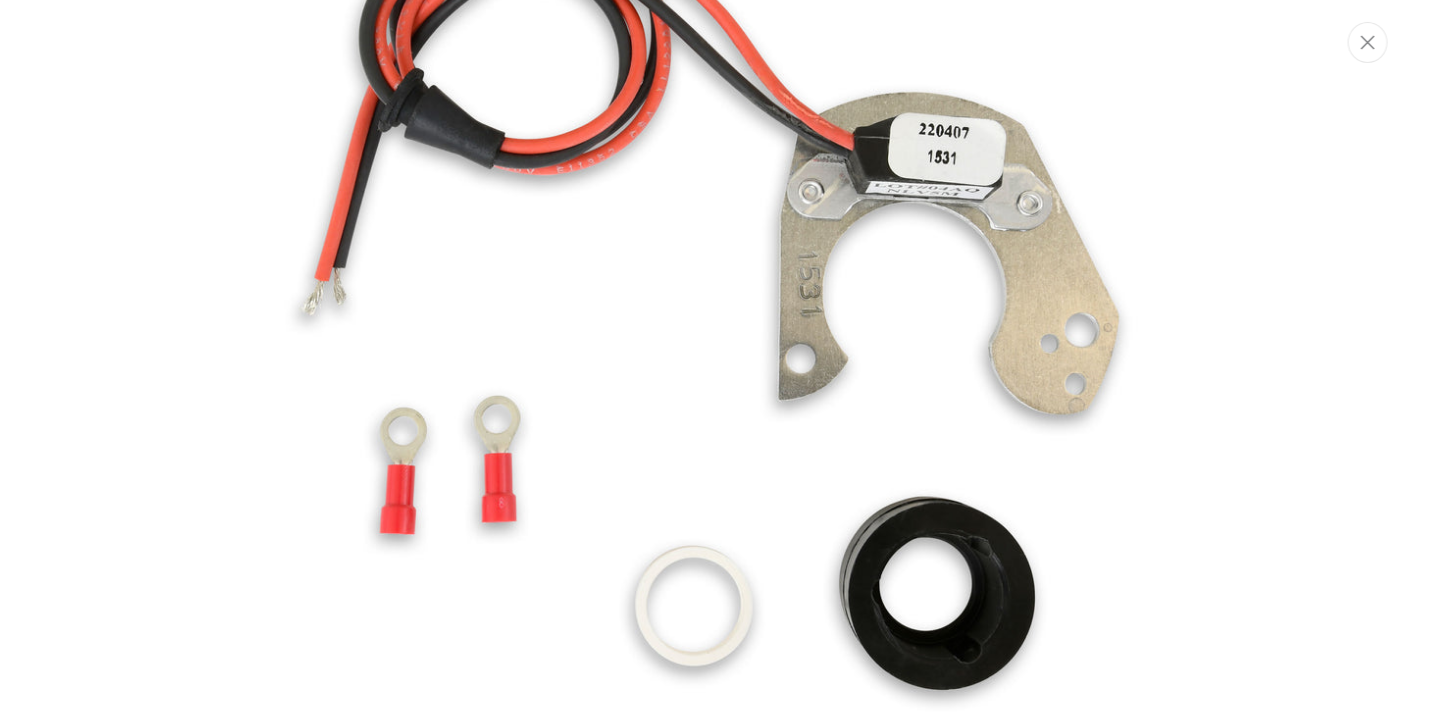 scroll, scrollTop: 290, scrollLeft: 0, axis: vertical 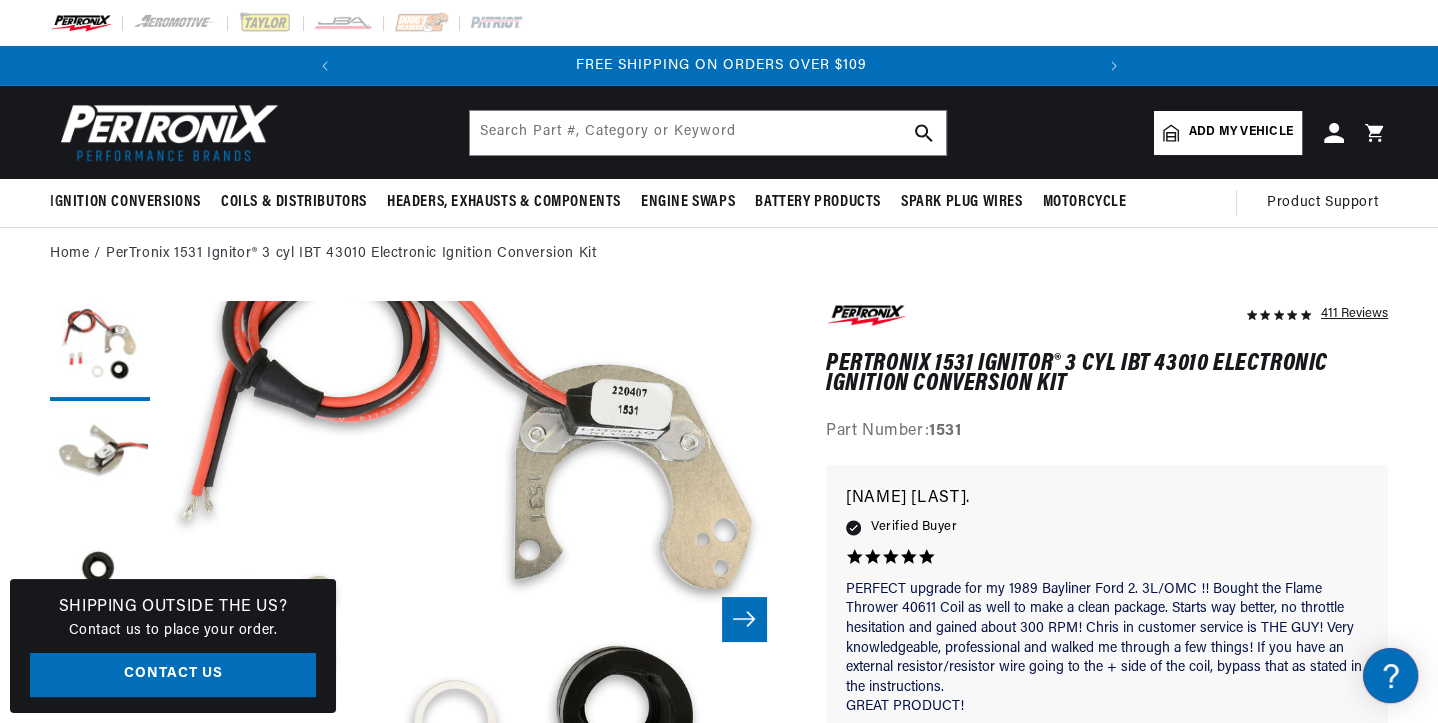 click on "Part Number:  1531" at bounding box center [1107, 432] 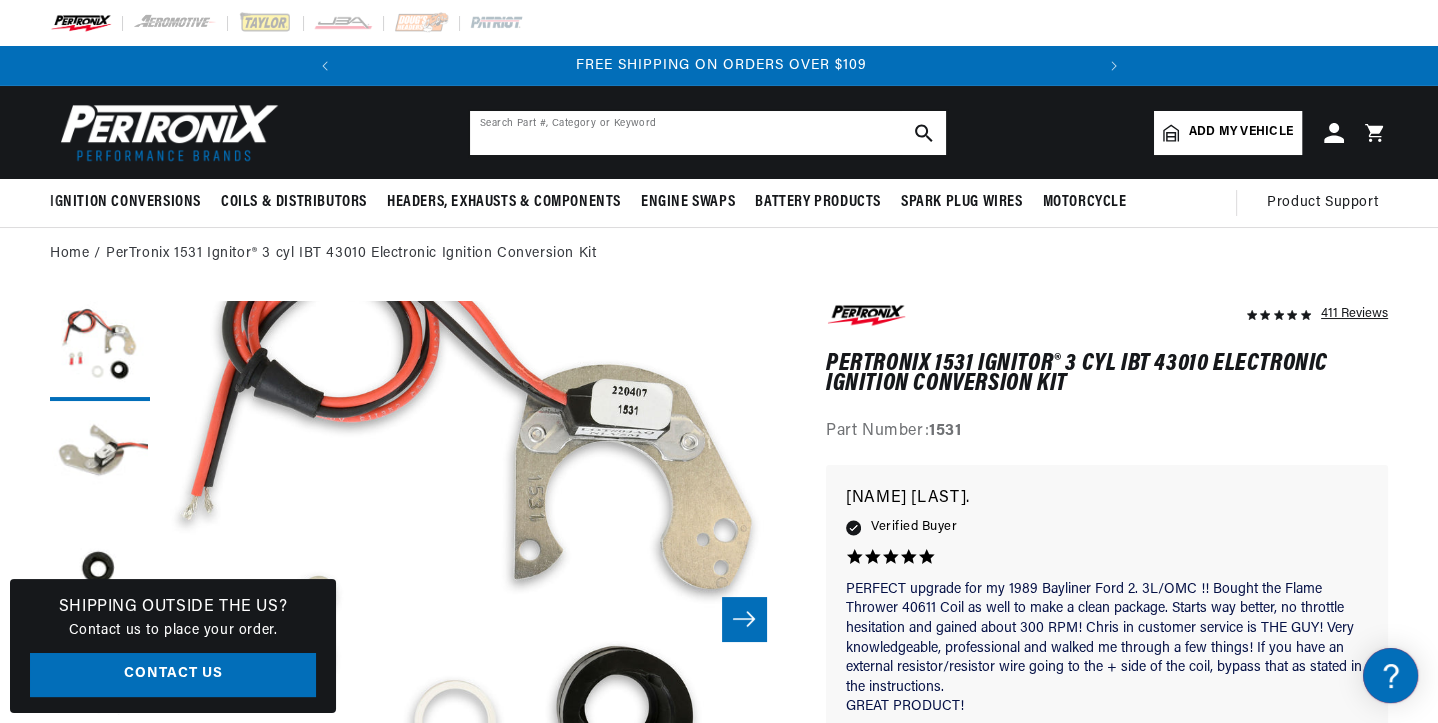 click at bounding box center (708, 133) 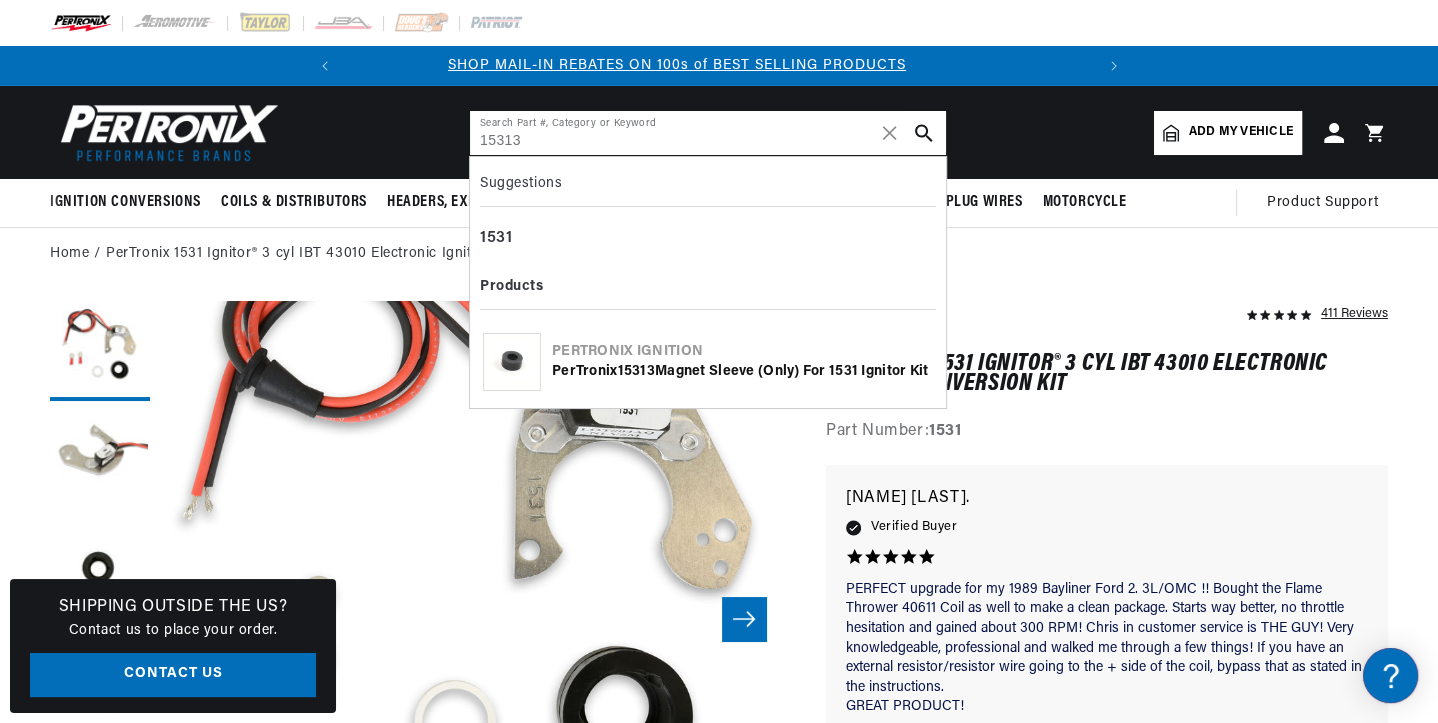 scroll, scrollTop: 0, scrollLeft: 0, axis: both 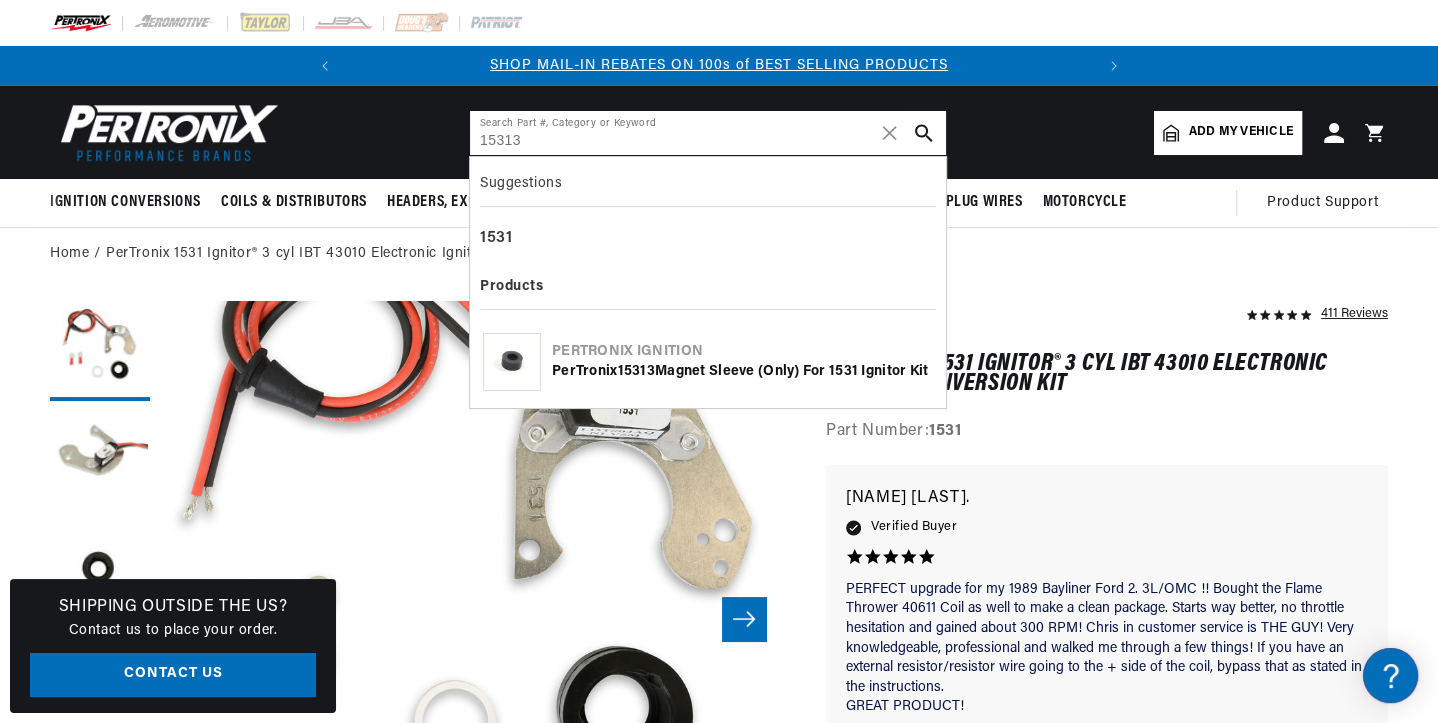 type on "15313" 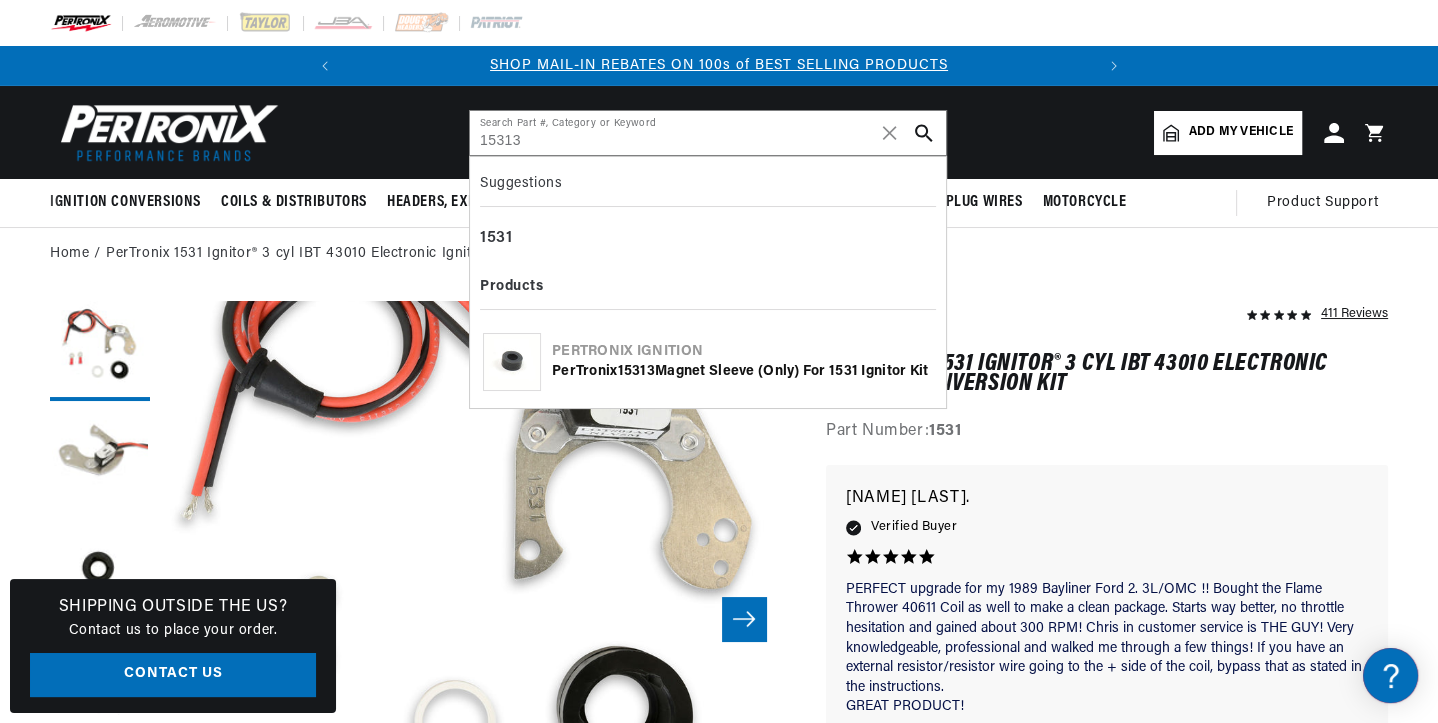 click on "PerTronix  15313  Magnet Sleeve (only) for 1531 Ignitor Kit" at bounding box center [742, 372] 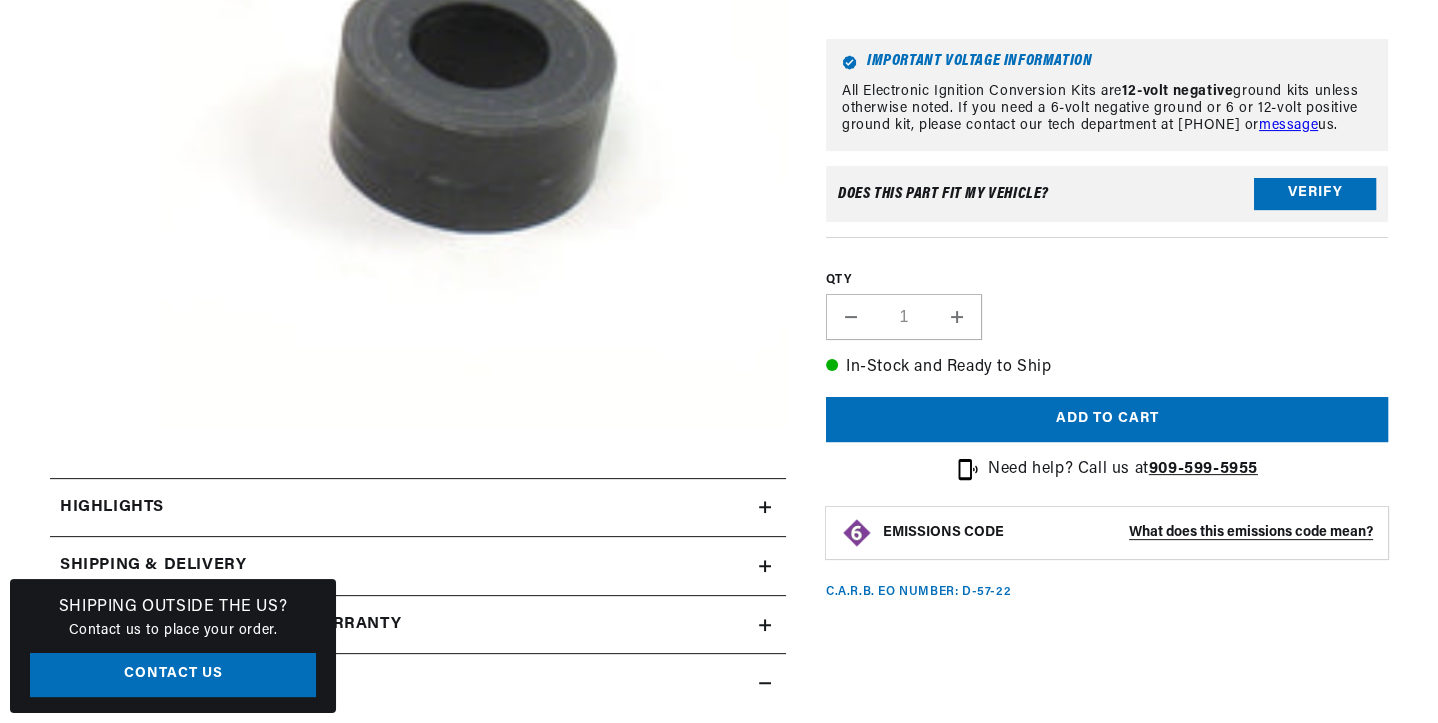 scroll, scrollTop: 0, scrollLeft: 0, axis: both 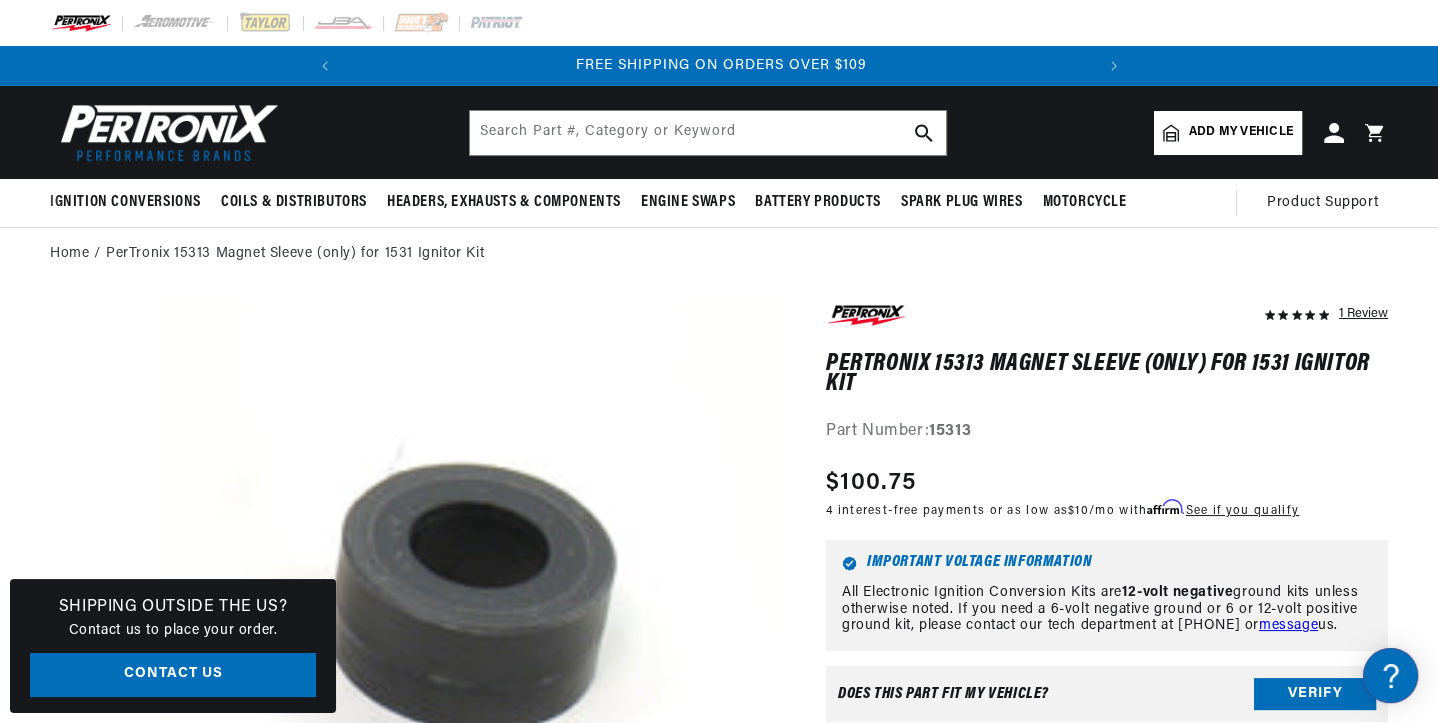 click on "Regular price
$100.75" at bounding box center [1062, 483] 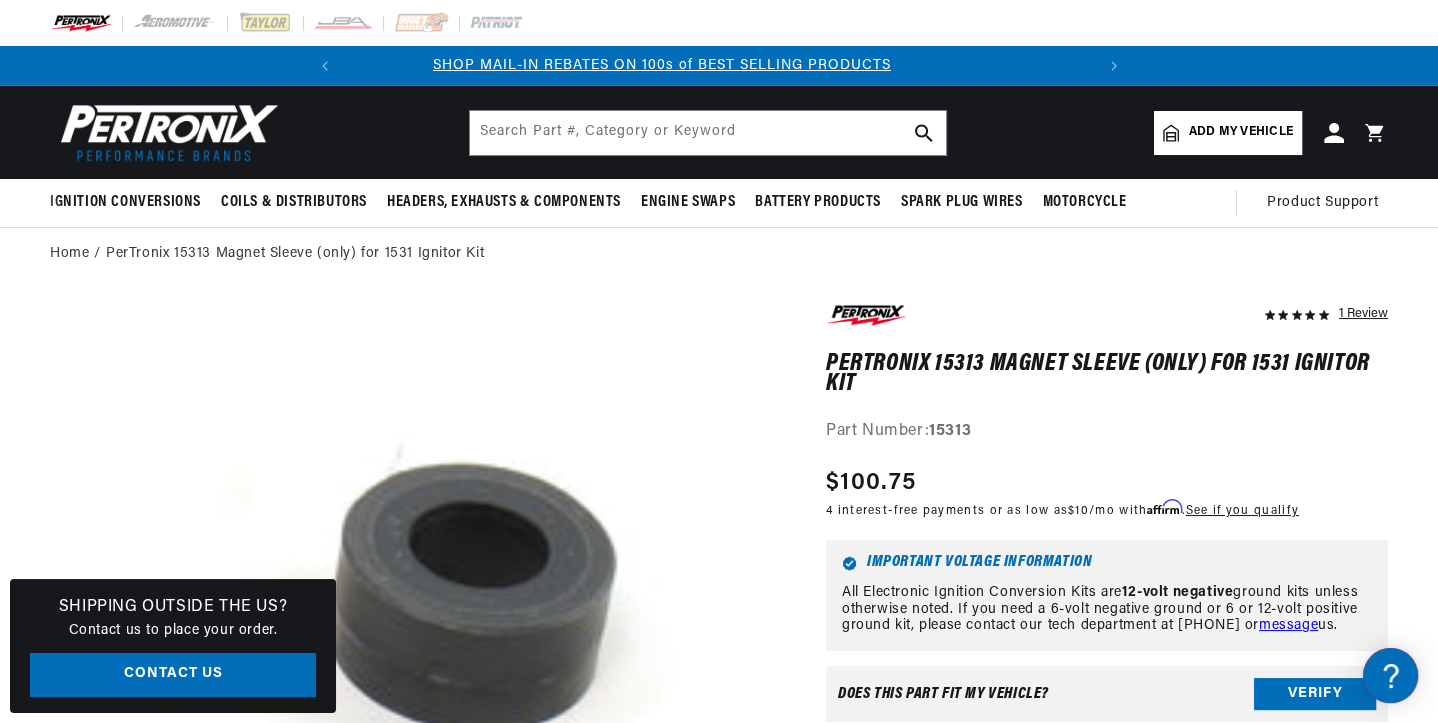scroll, scrollTop: 0, scrollLeft: 0, axis: both 